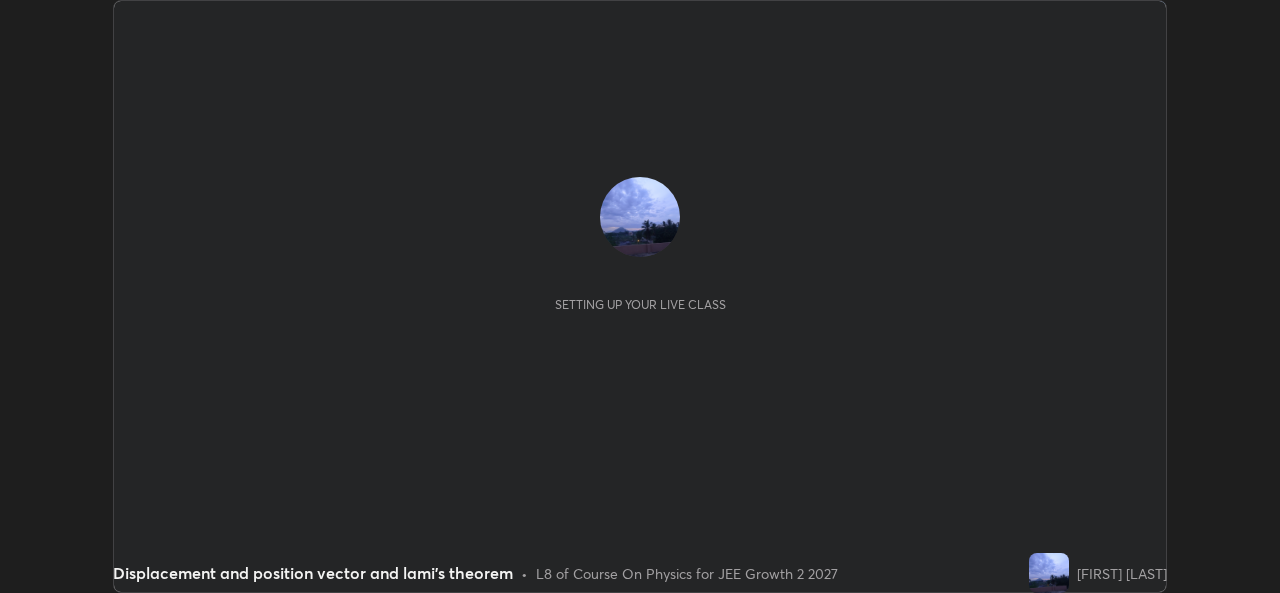 scroll, scrollTop: 0, scrollLeft: 0, axis: both 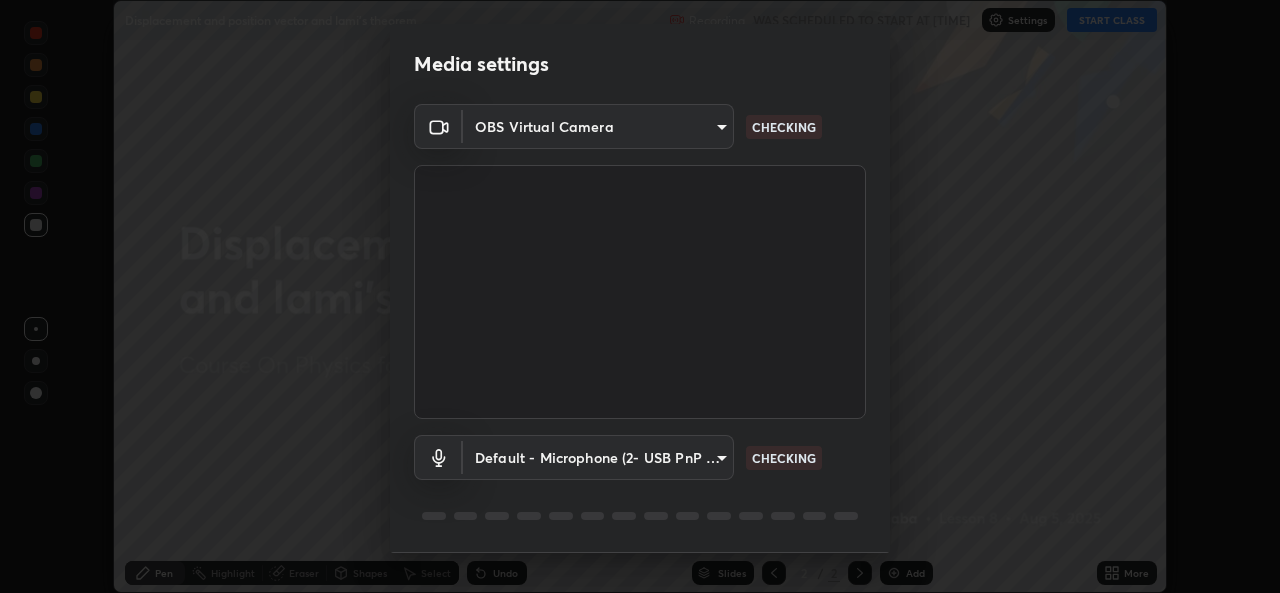 type on "ef33830f0056553a2f3f2c3f04fb20de188a96123d510d2c3b04342cdf1e2d12" 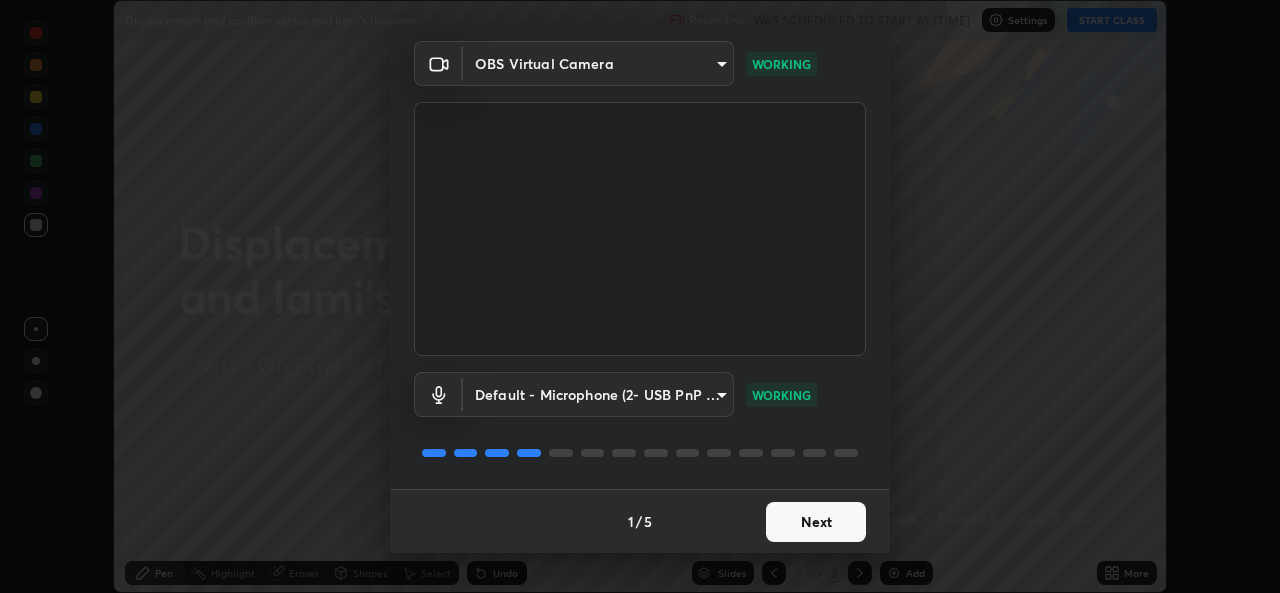 click on "Next" at bounding box center (816, 522) 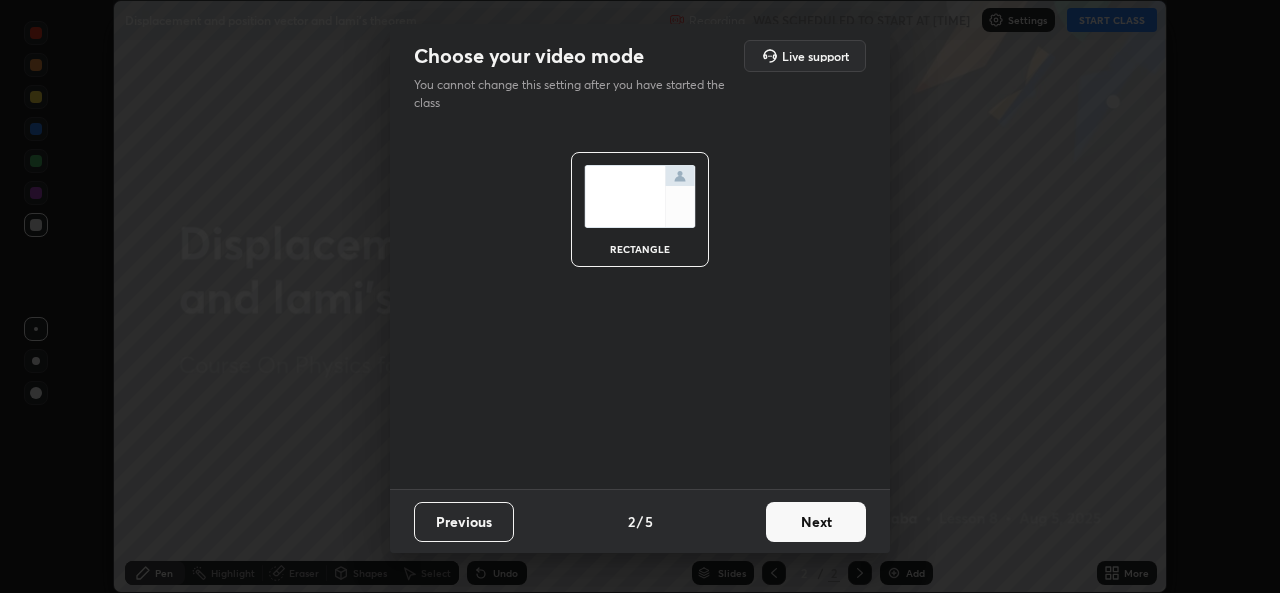 click on "Next" at bounding box center (816, 522) 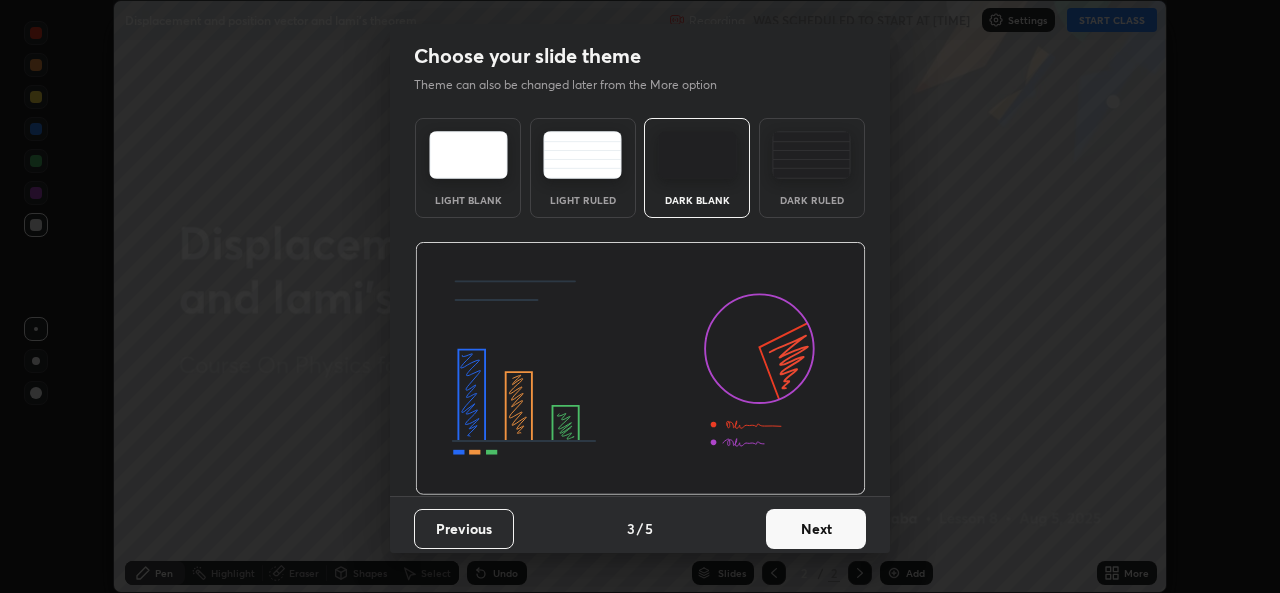 click on "Next" at bounding box center (816, 529) 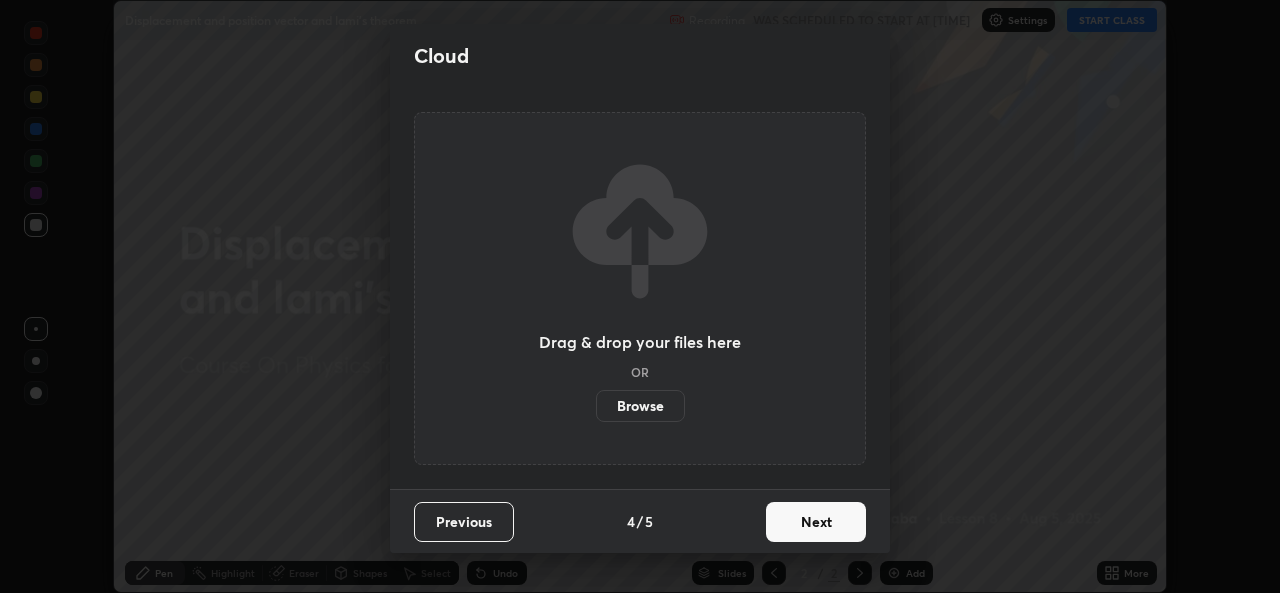click on "Next" at bounding box center (816, 522) 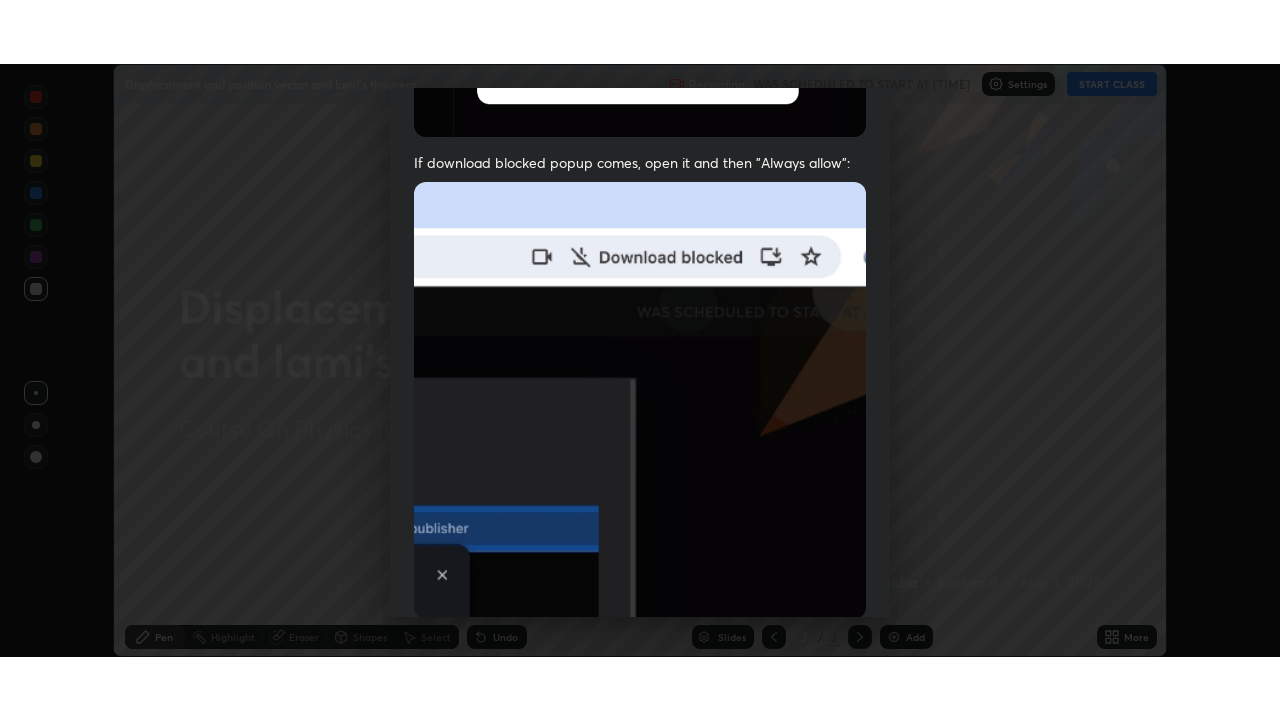 scroll, scrollTop: 471, scrollLeft: 0, axis: vertical 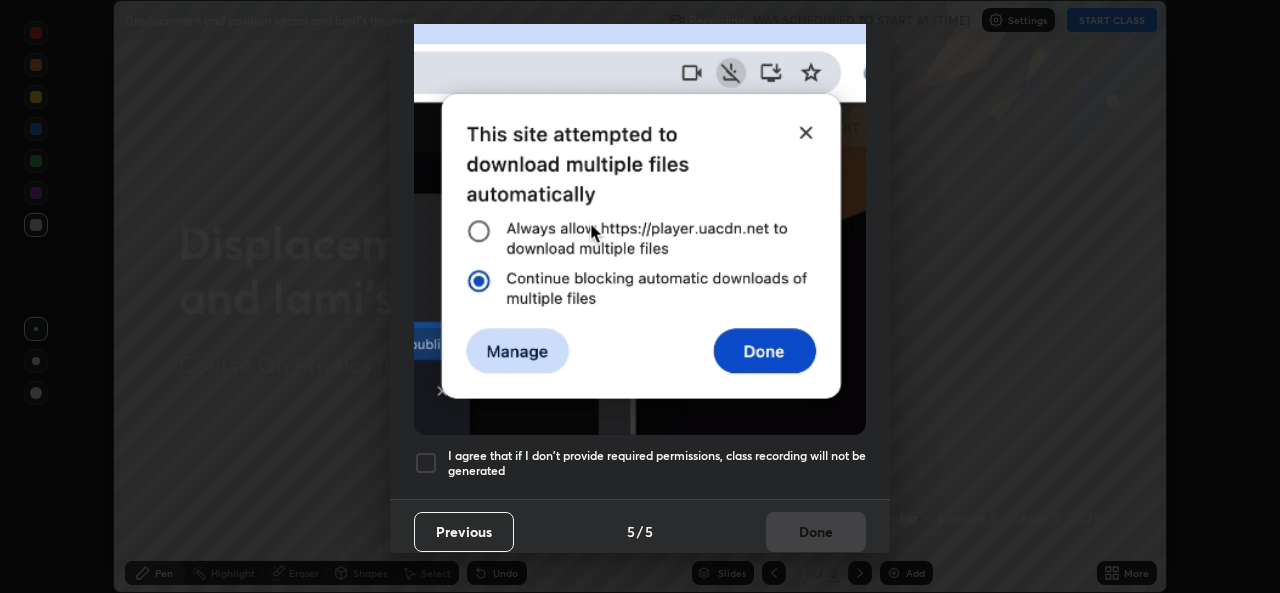 click at bounding box center [426, 463] 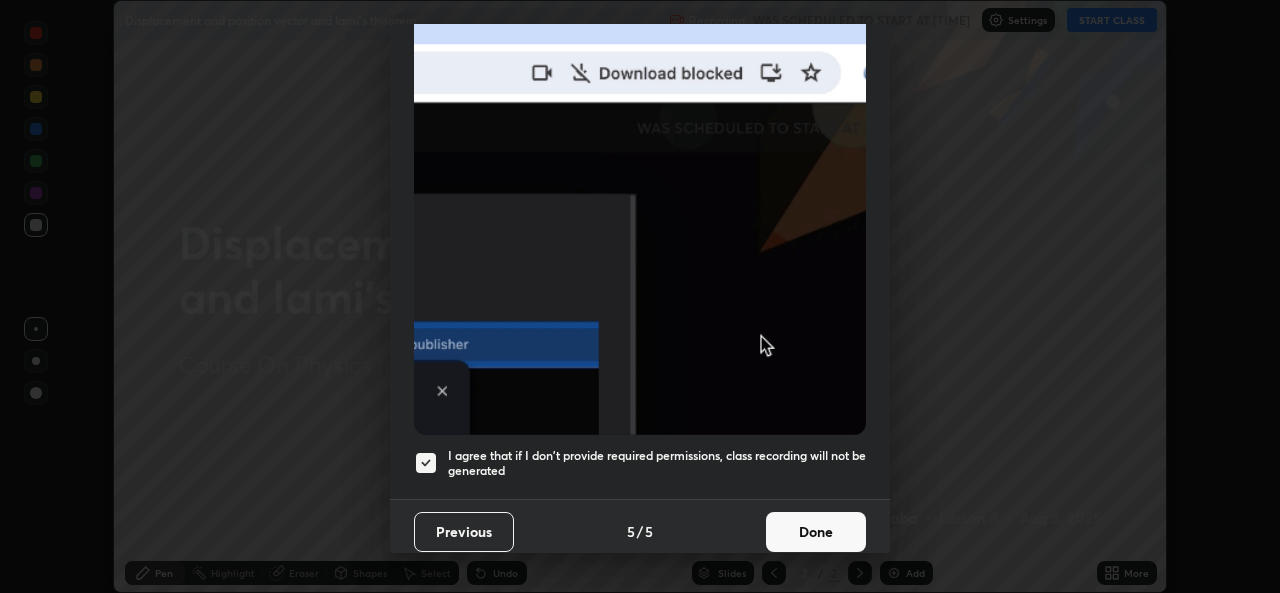 click on "Done" at bounding box center (816, 532) 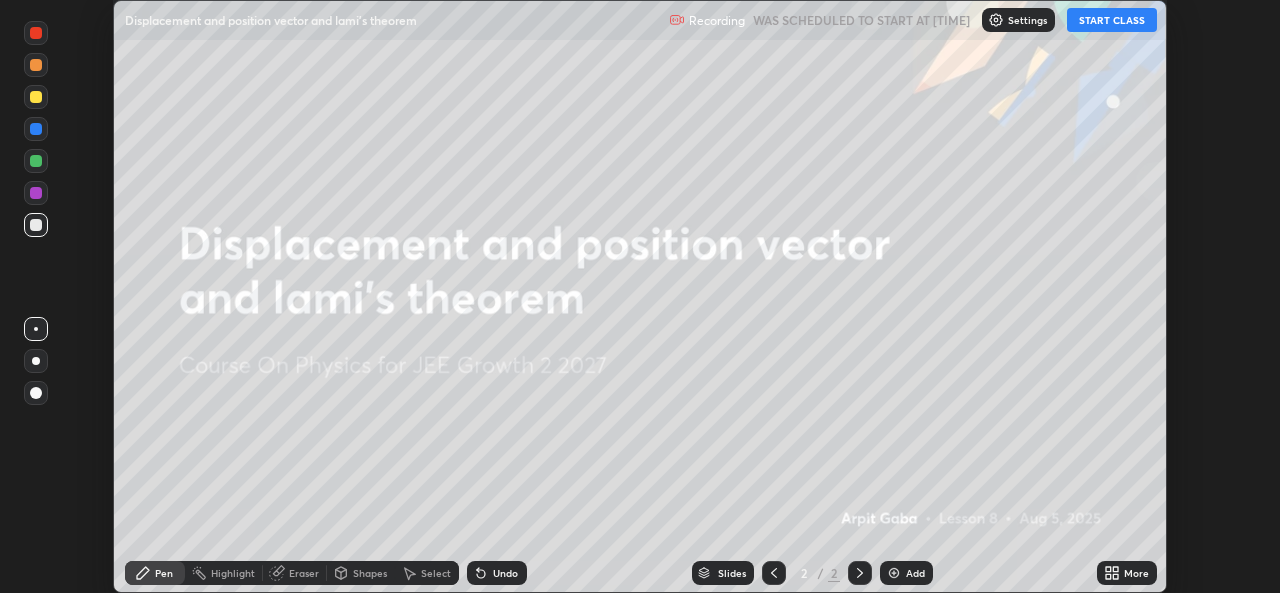 click on "START CLASS" at bounding box center (1112, 20) 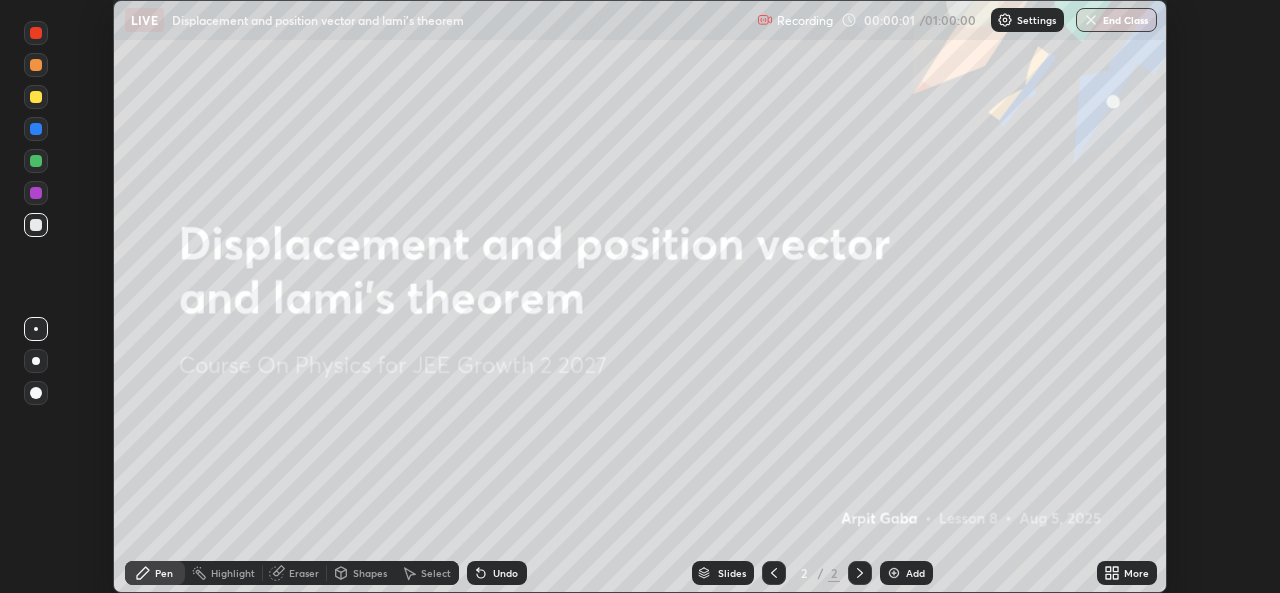 click 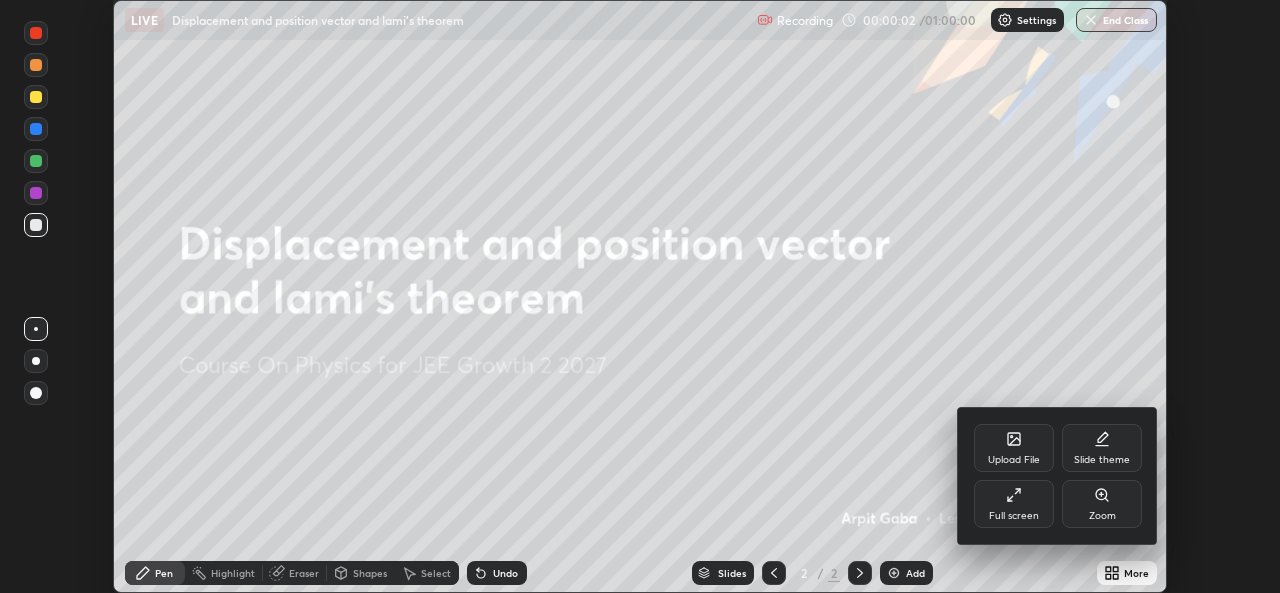 click on "Full screen" at bounding box center (1014, 504) 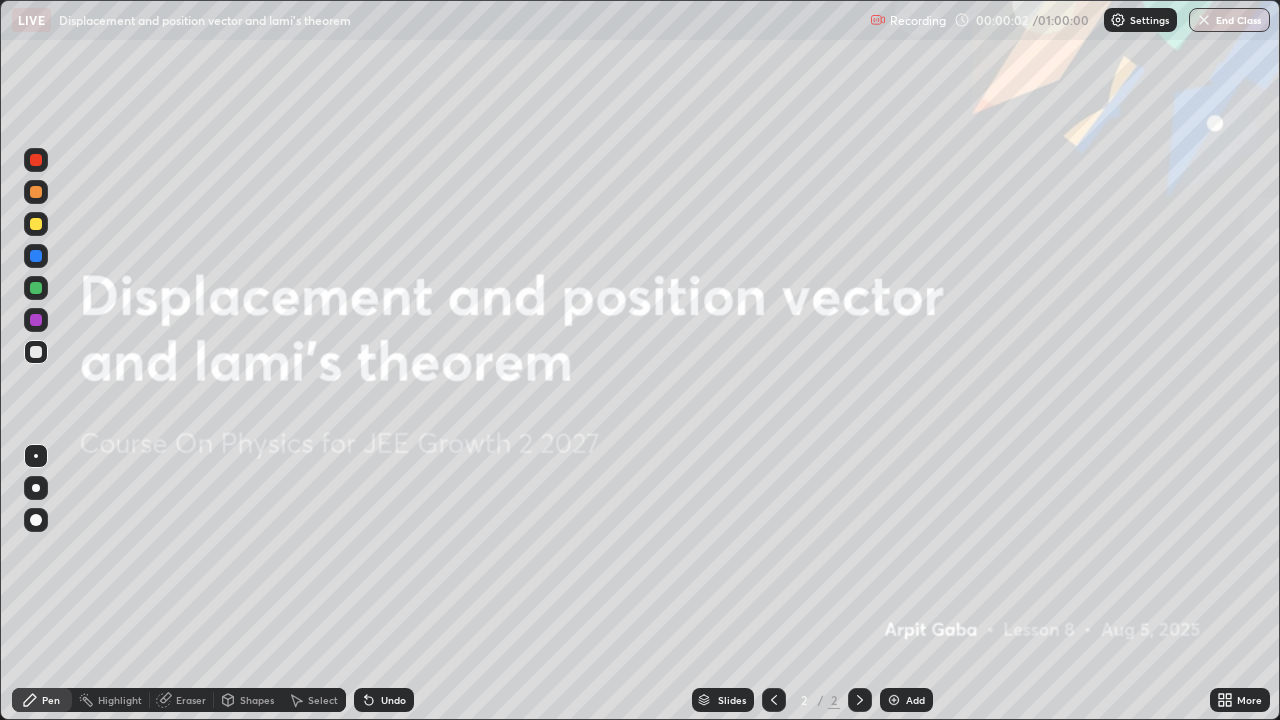 scroll, scrollTop: 99280, scrollLeft: 98720, axis: both 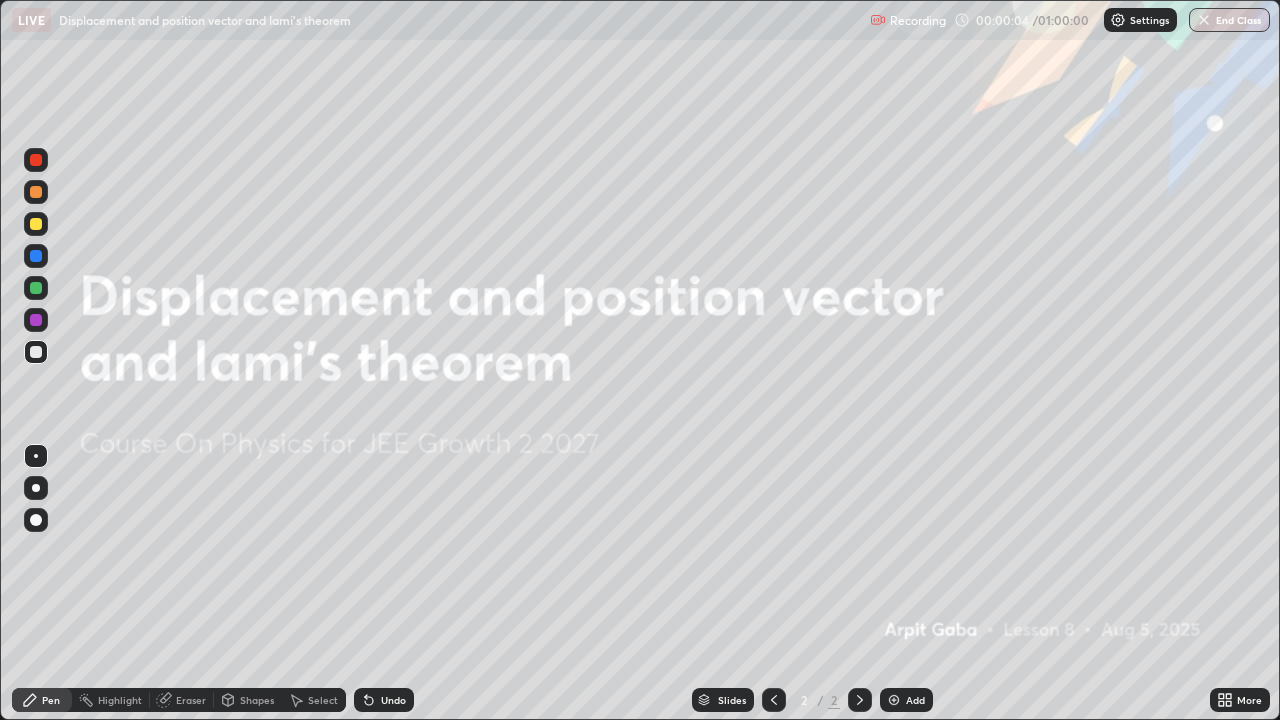 click at bounding box center (894, 700) 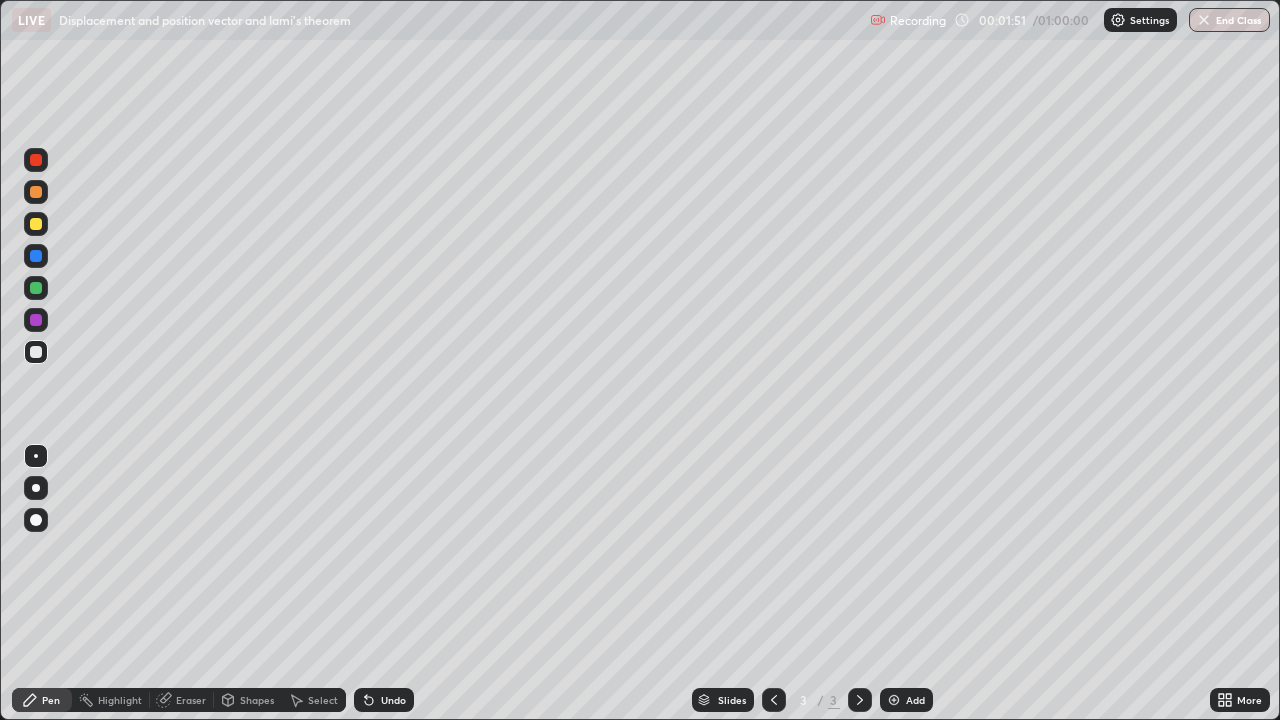 click on "Shapes" at bounding box center (257, 700) 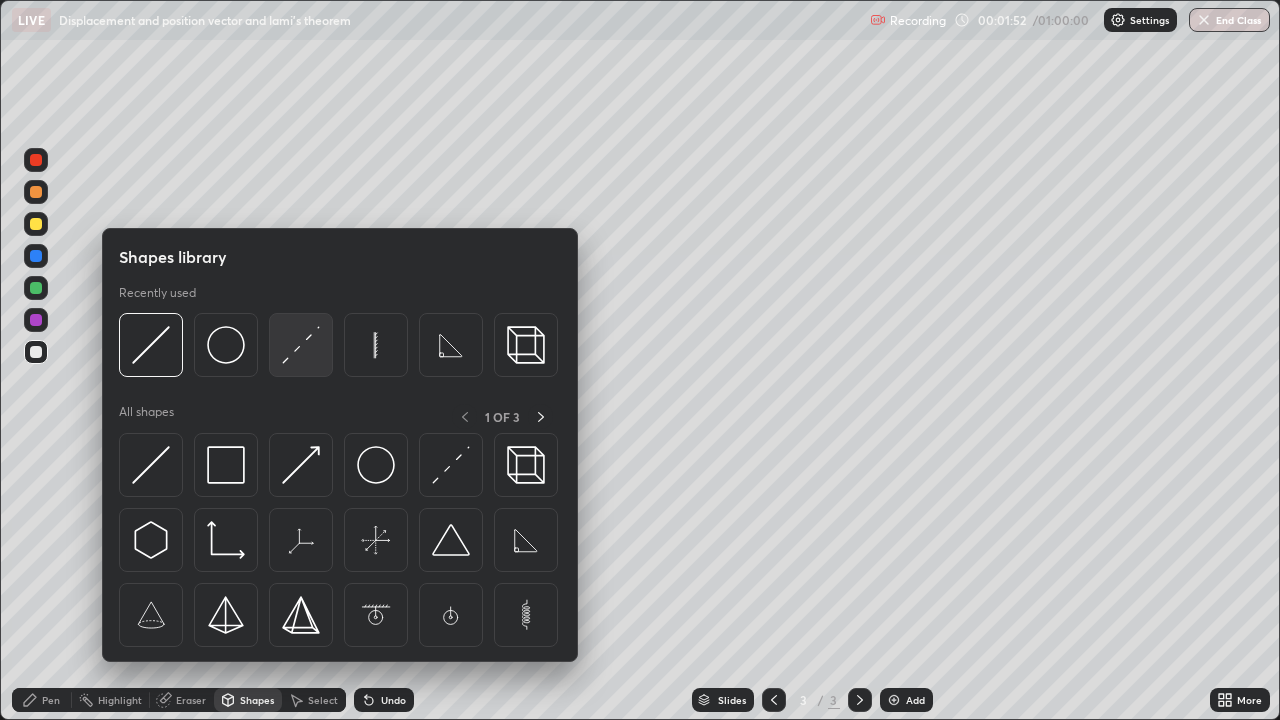 click at bounding box center [301, 345] 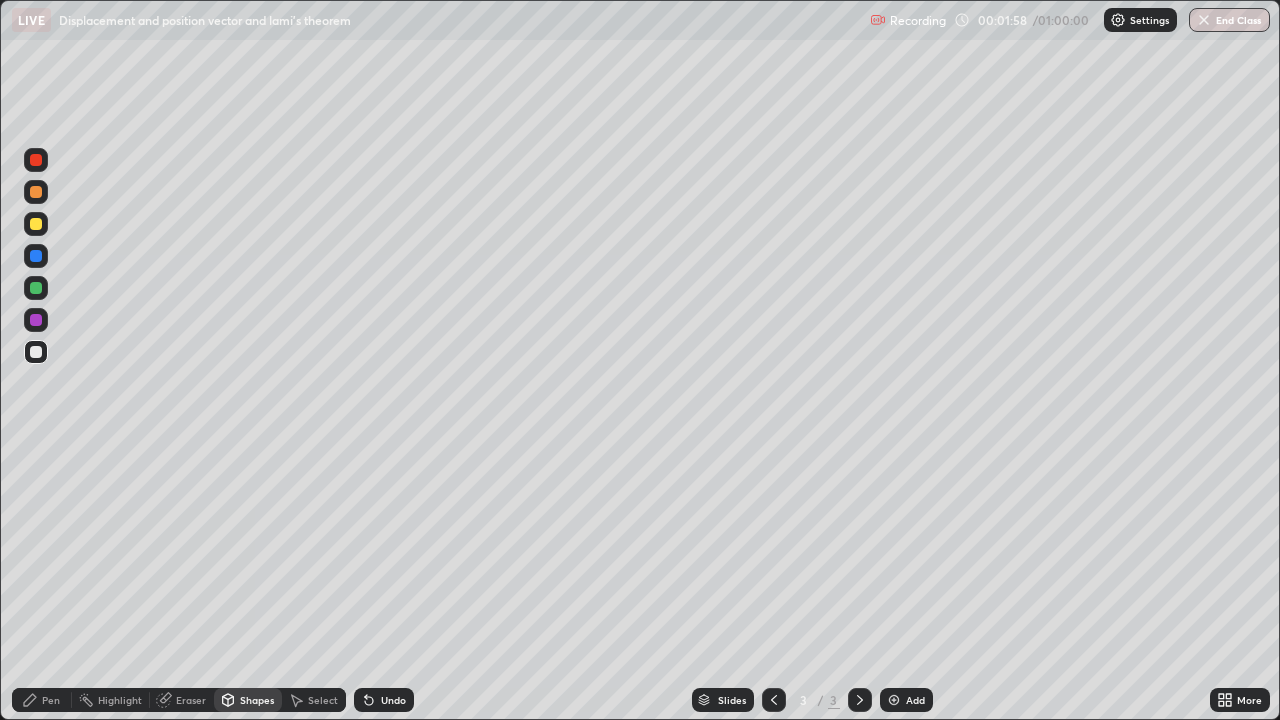 click 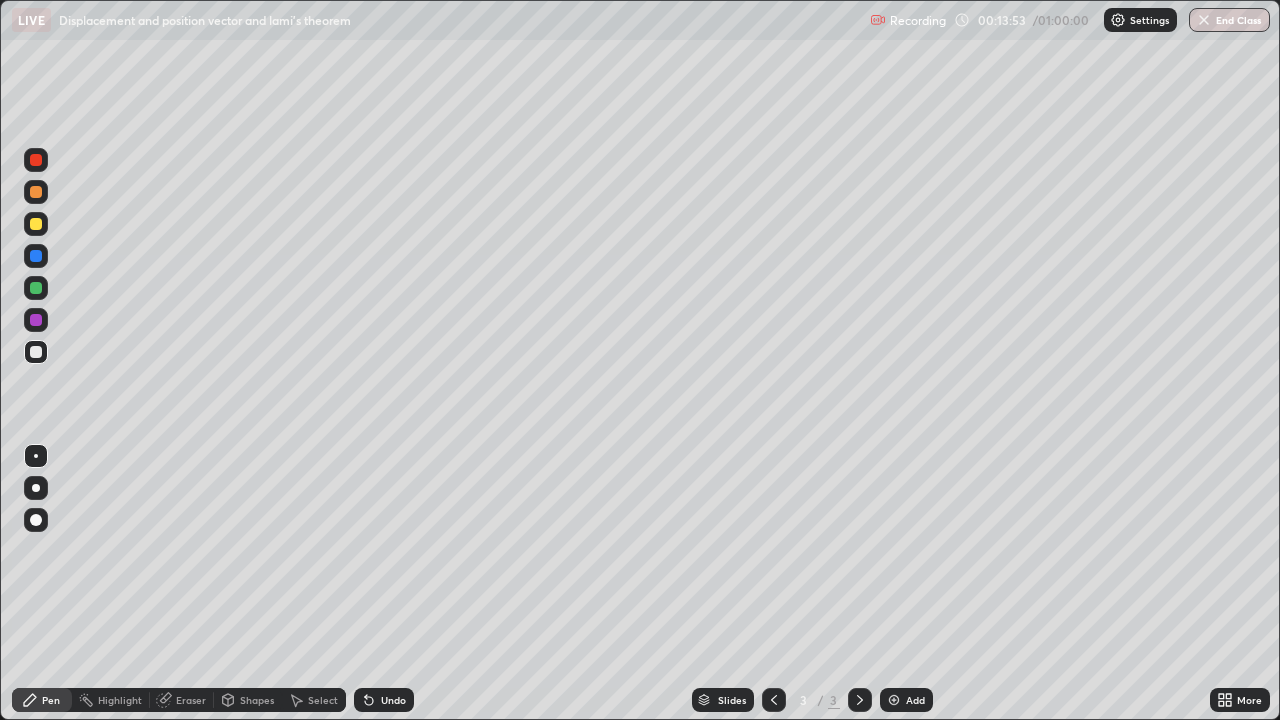 click on "Undo" at bounding box center [384, 700] 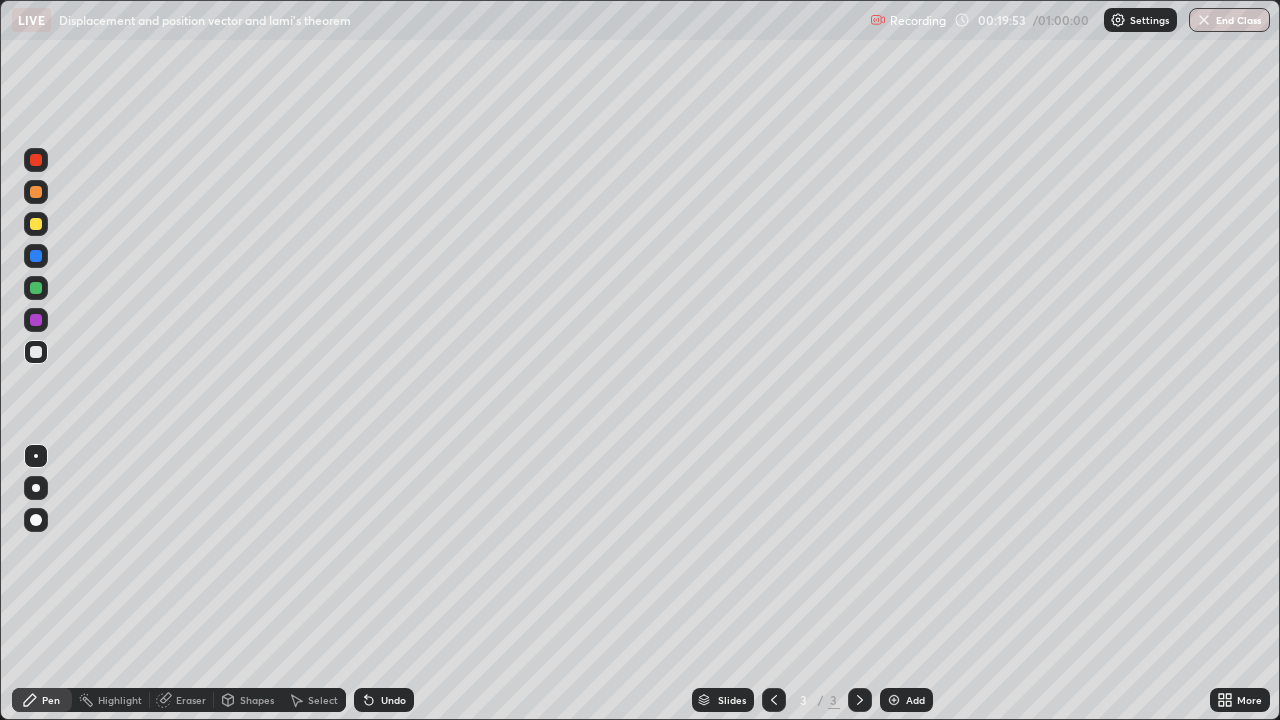click at bounding box center [894, 700] 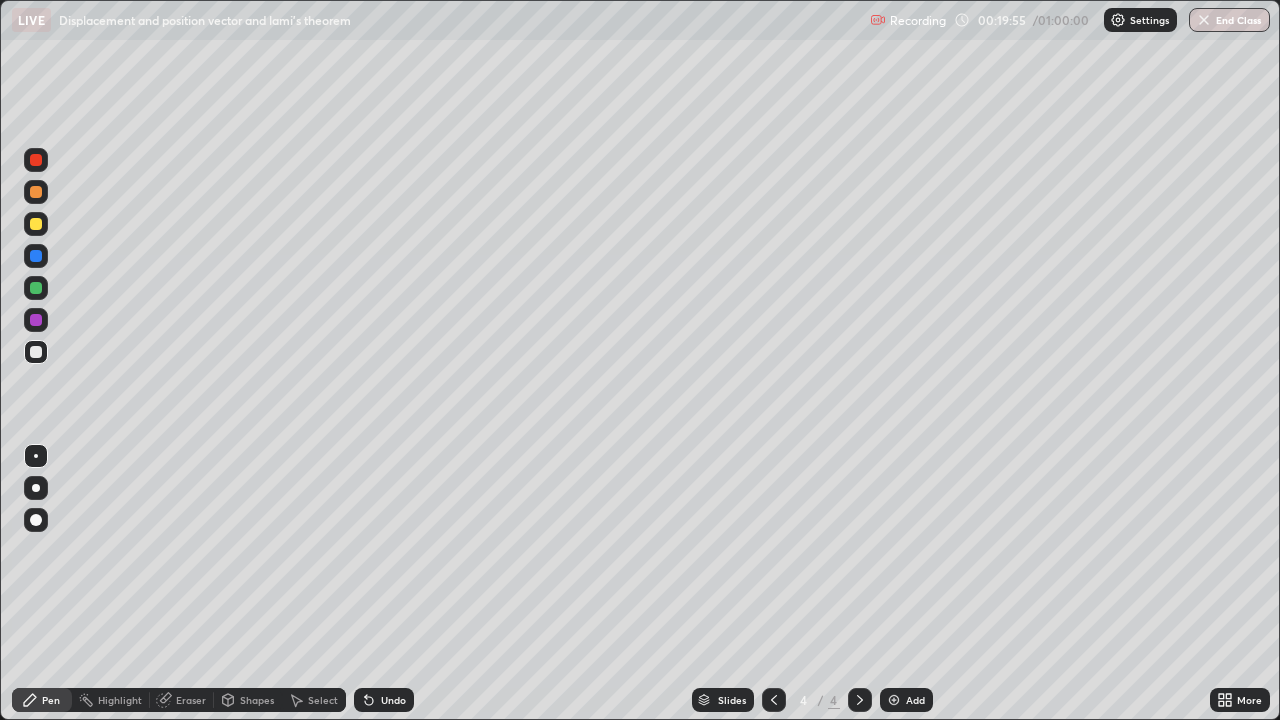 click on "Shapes" at bounding box center (257, 700) 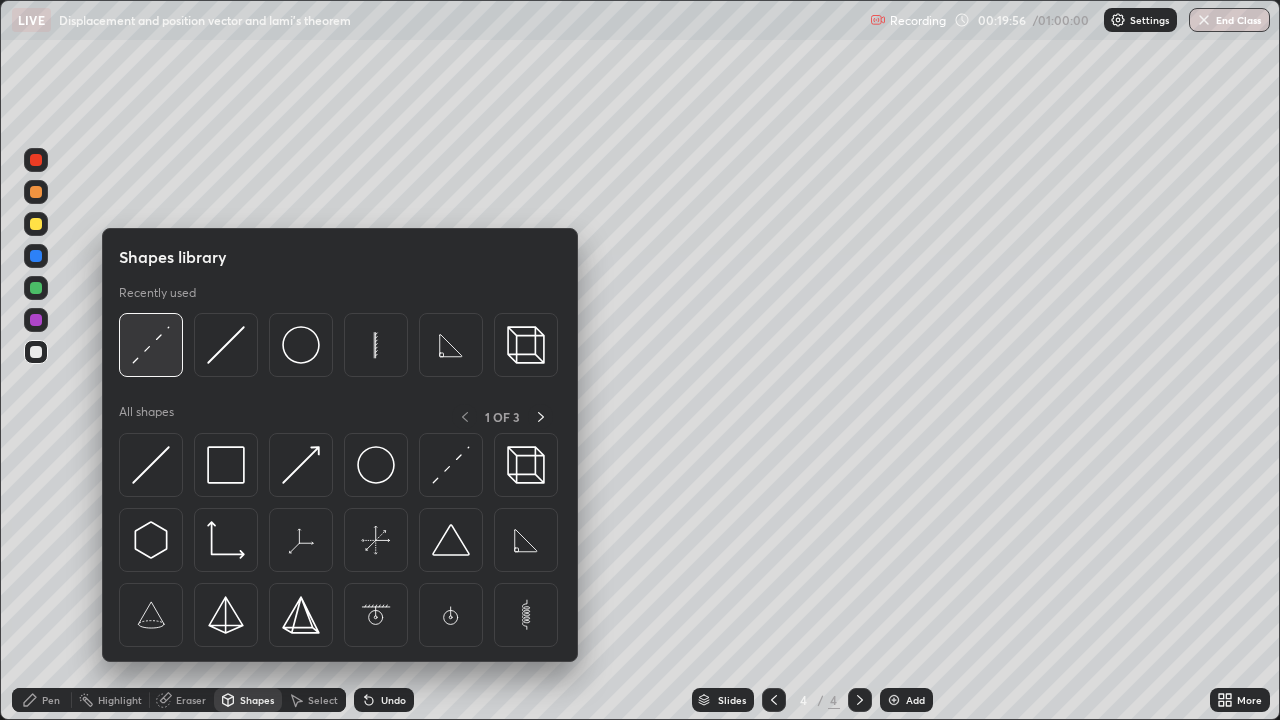 click at bounding box center (151, 345) 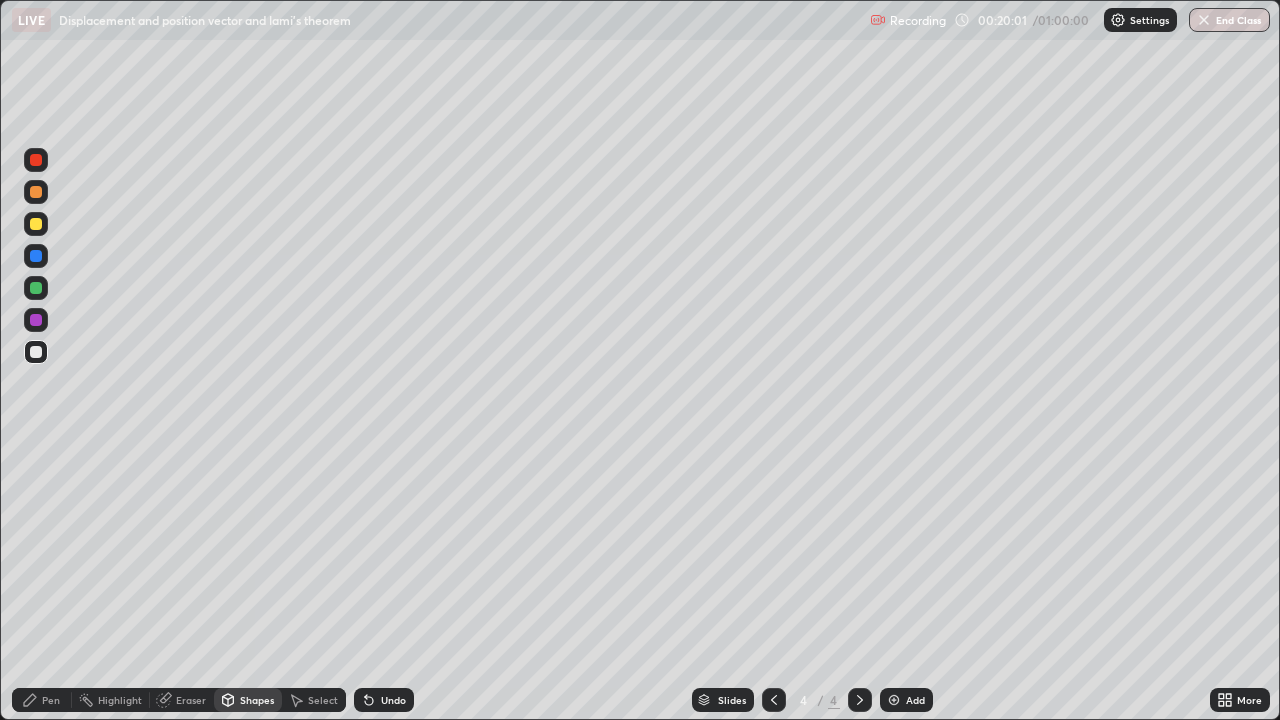 click on "Pen" at bounding box center (51, 700) 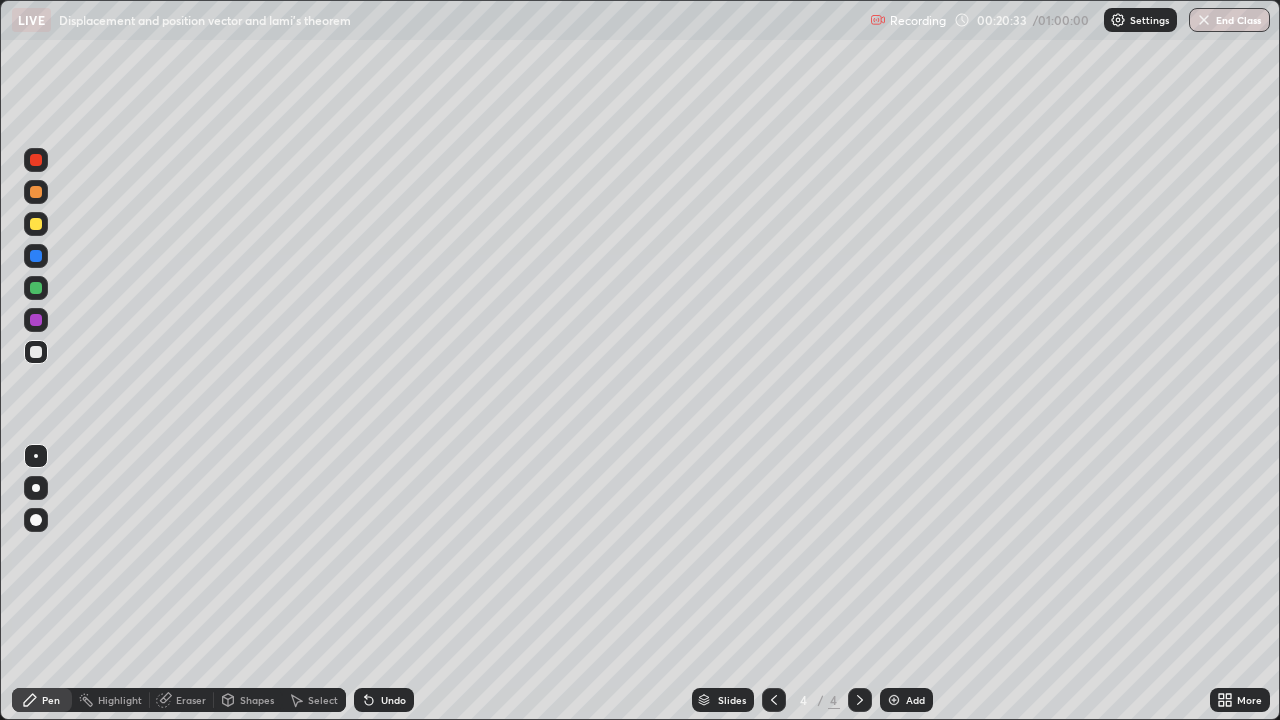 click 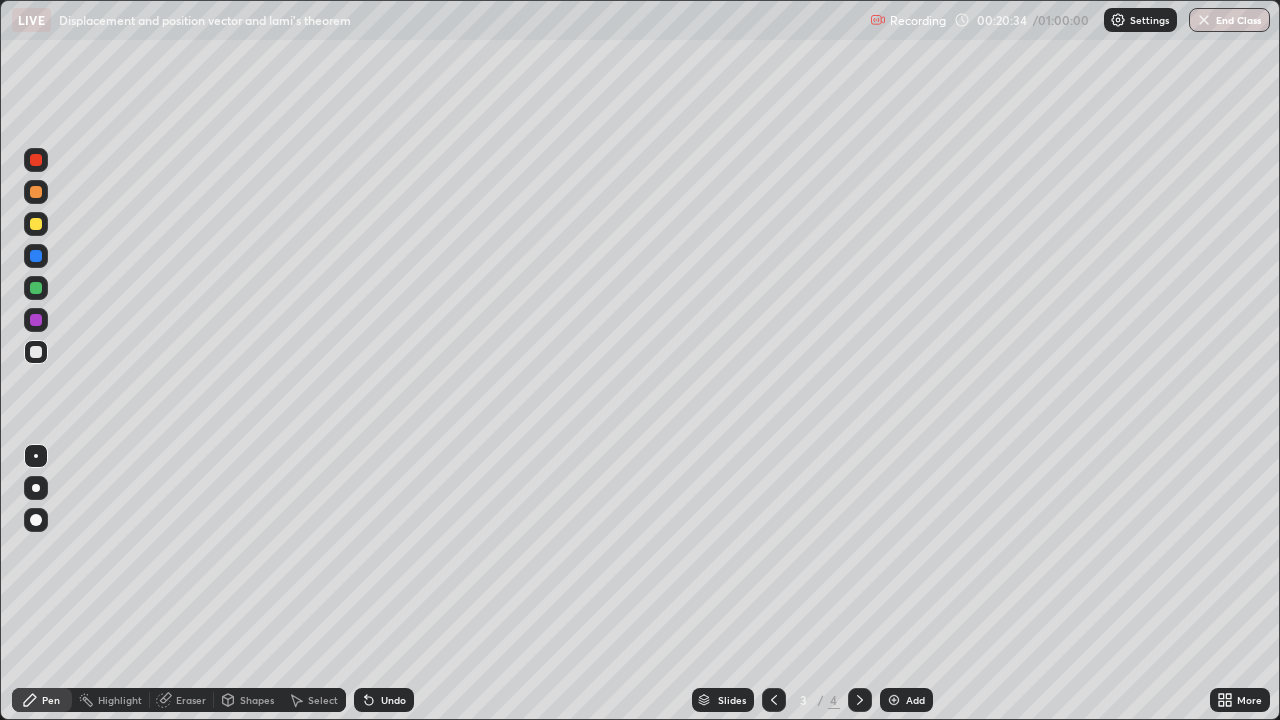 click 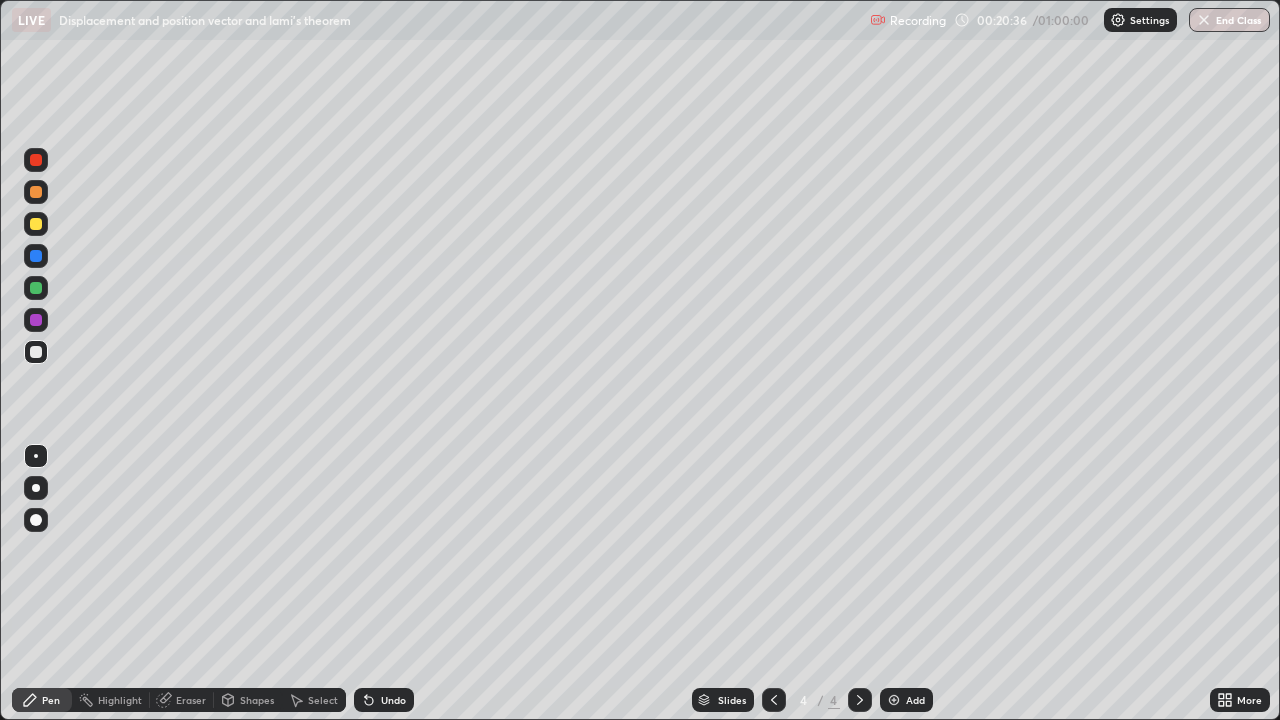 click on "Eraser" at bounding box center [191, 700] 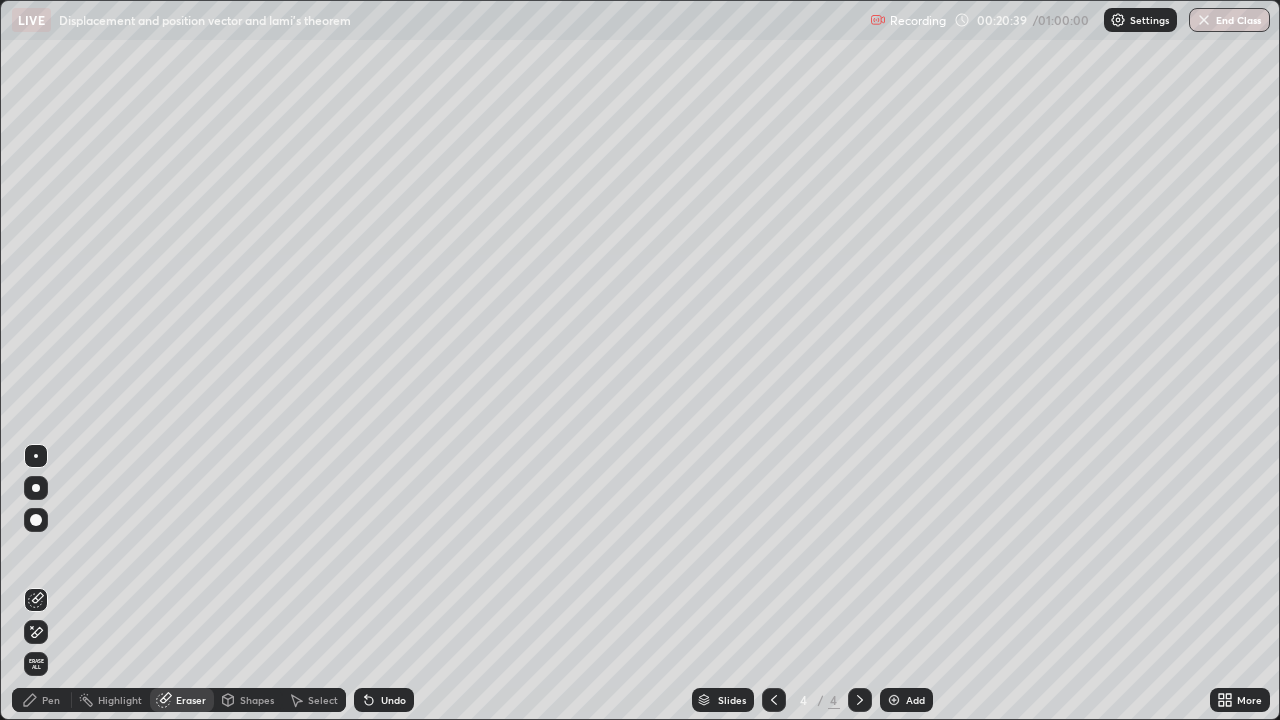 click on "Pen" at bounding box center [51, 700] 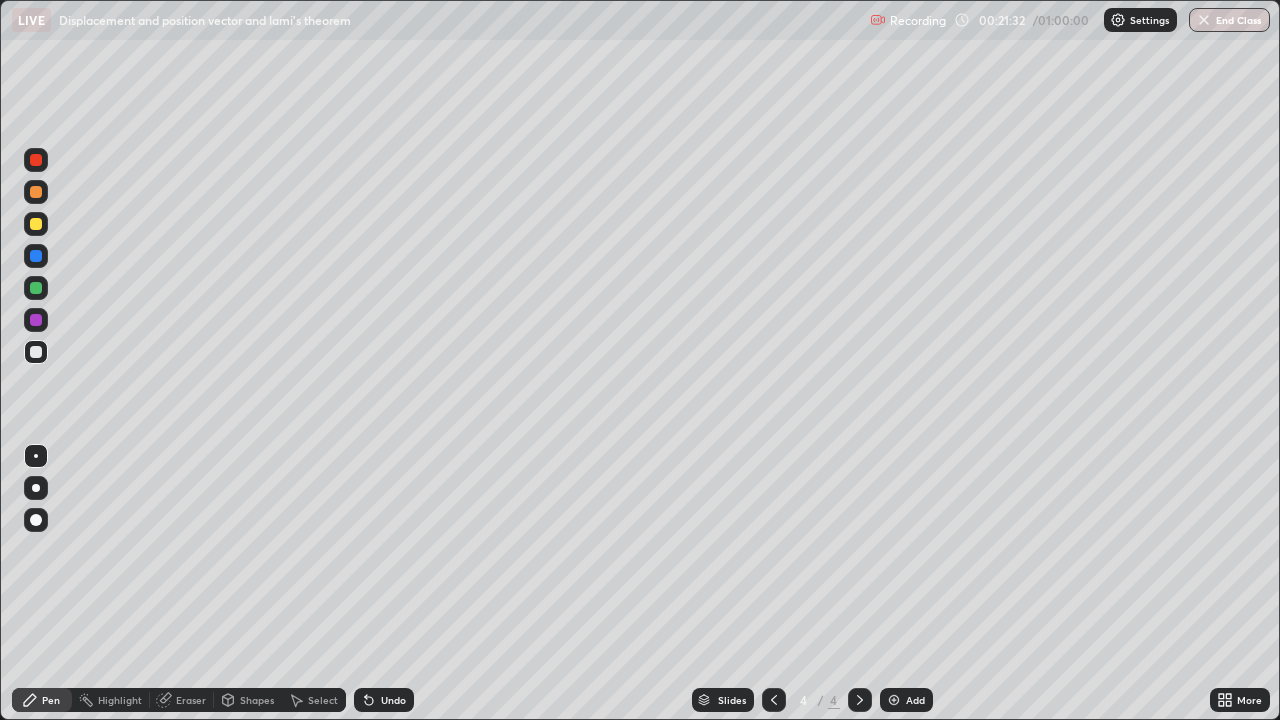 click on "Undo" at bounding box center (384, 700) 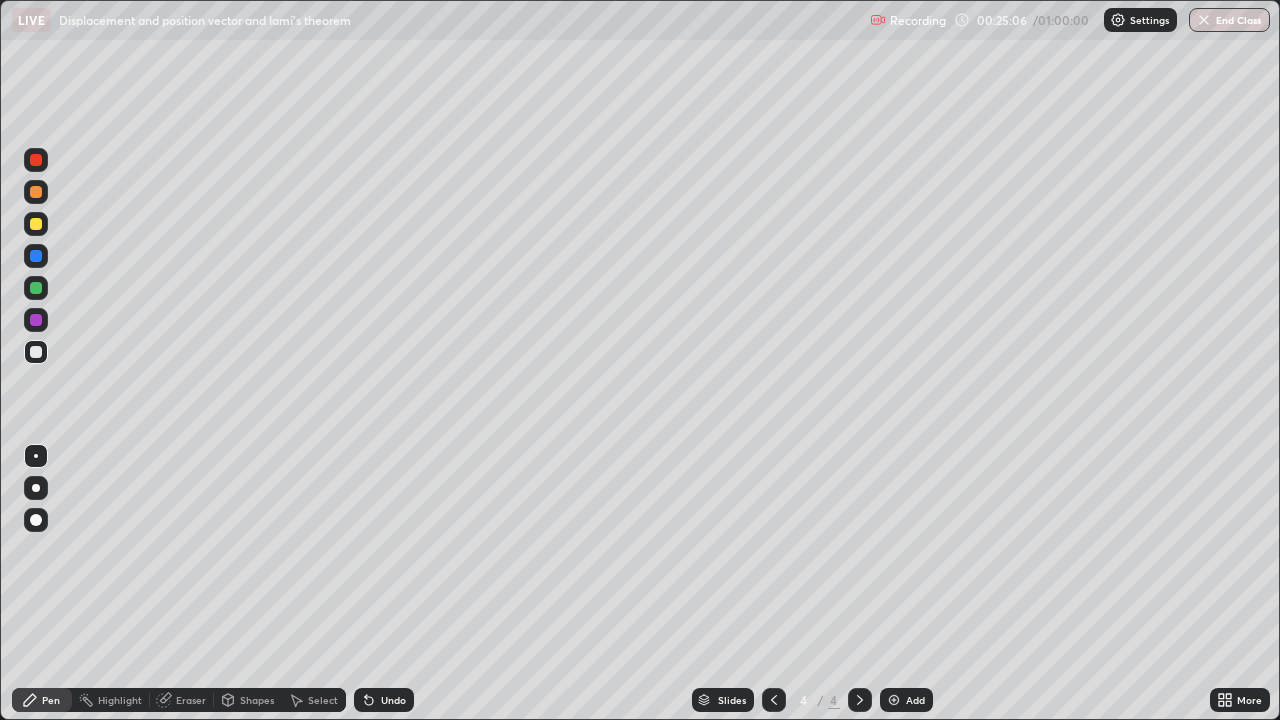 click 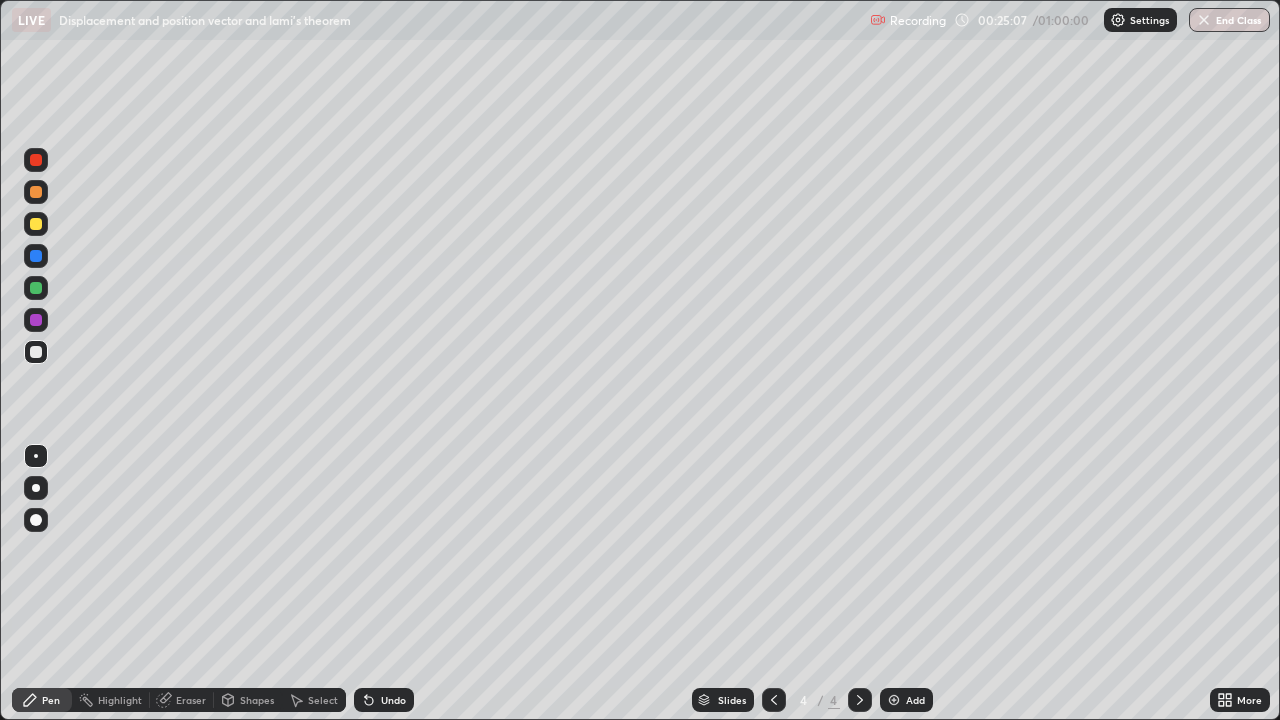 click 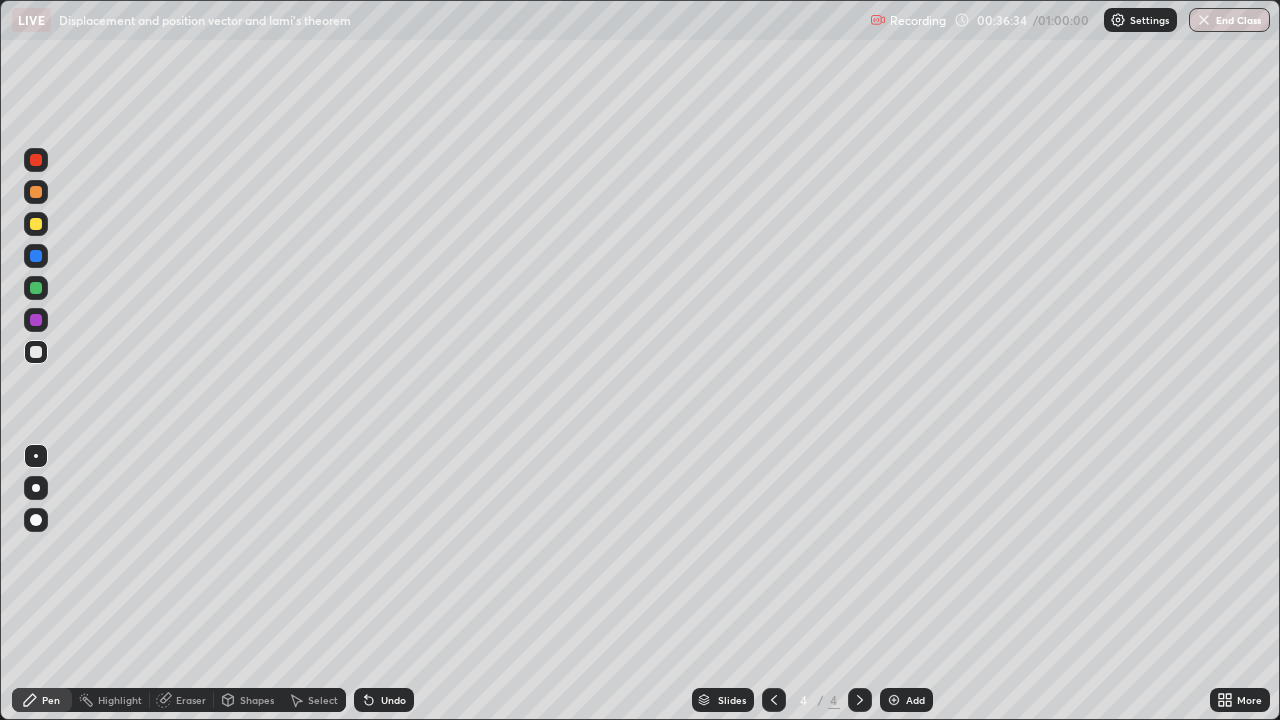 click at bounding box center [894, 700] 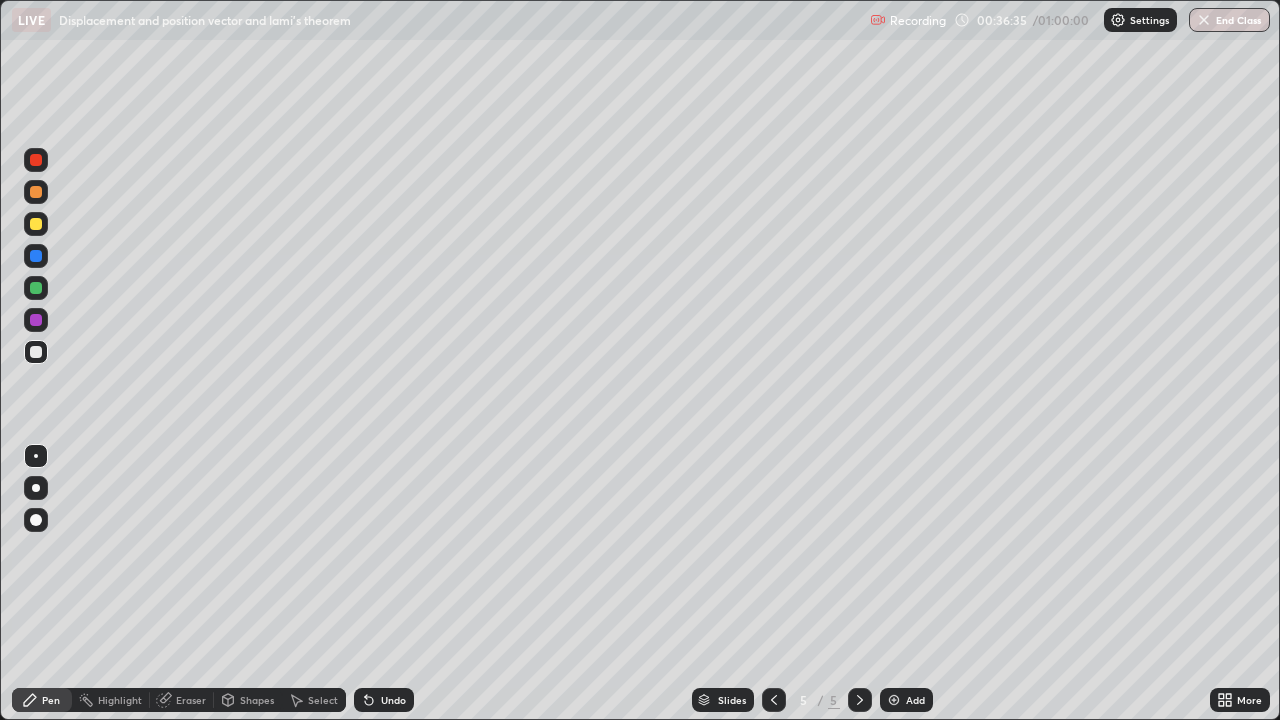 click on "Shapes" at bounding box center [248, 700] 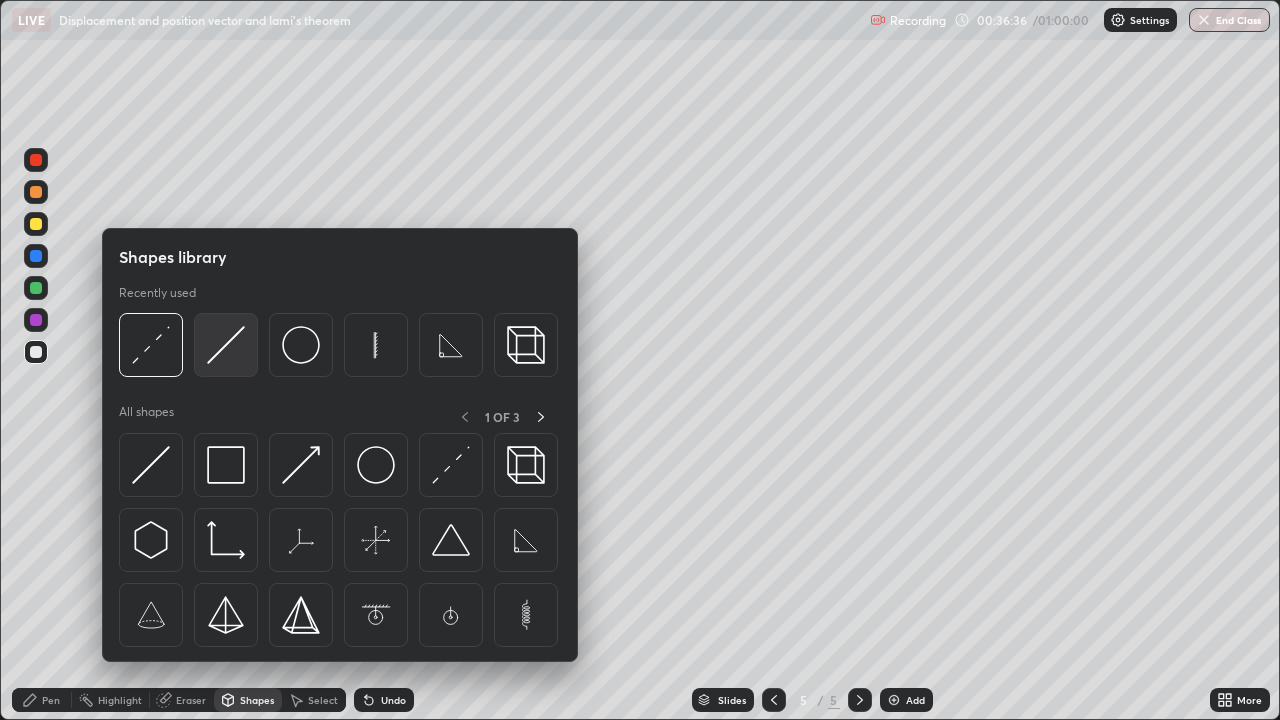 click at bounding box center (226, 345) 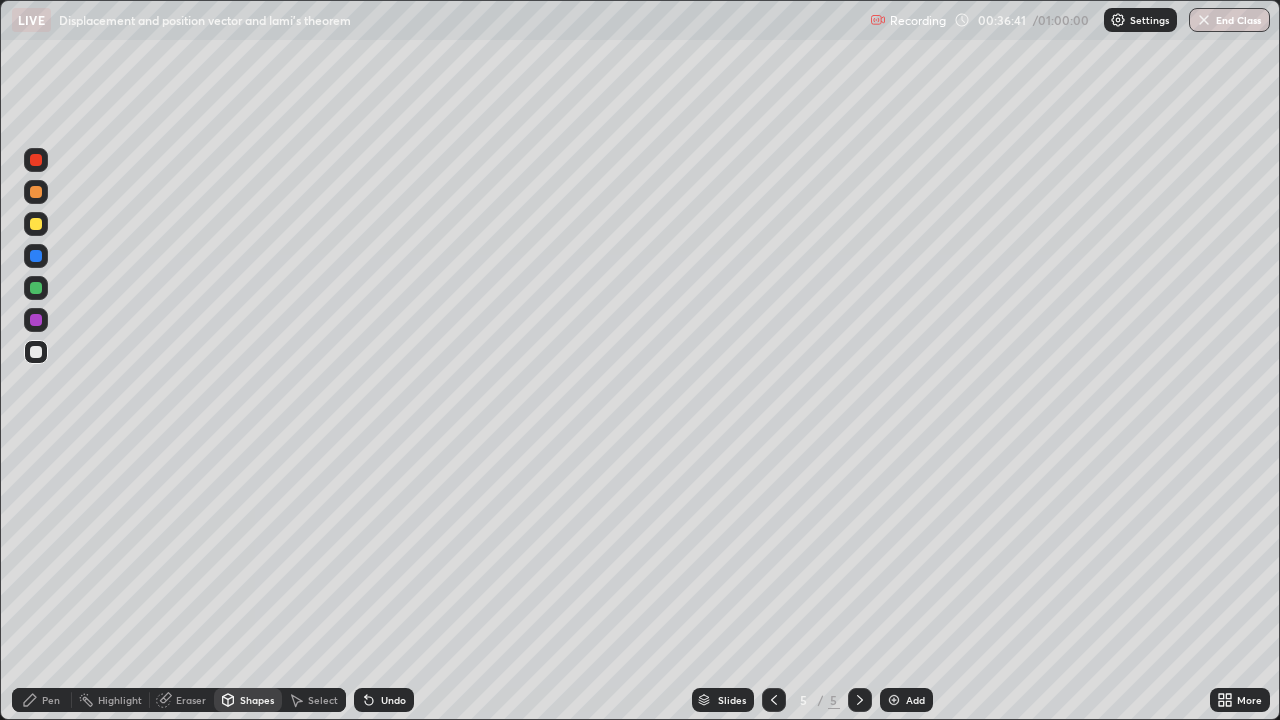 click on "Pen" at bounding box center (42, 700) 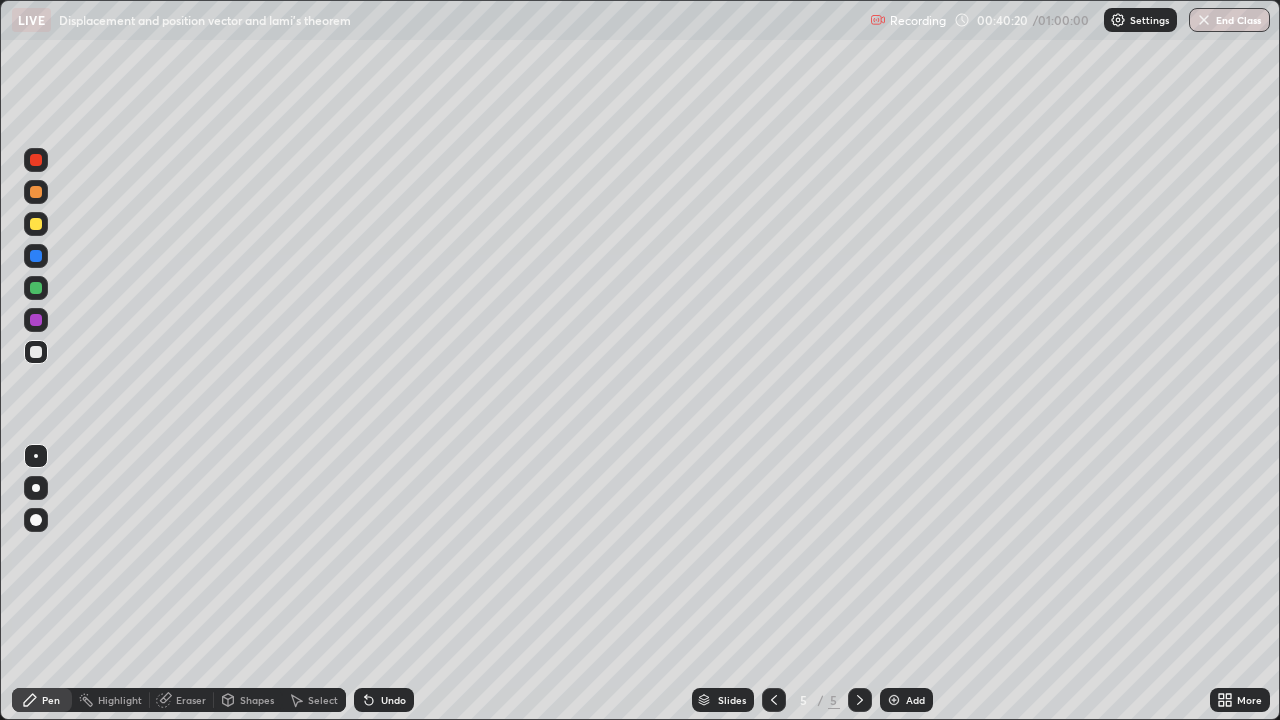 click at bounding box center [774, 700] 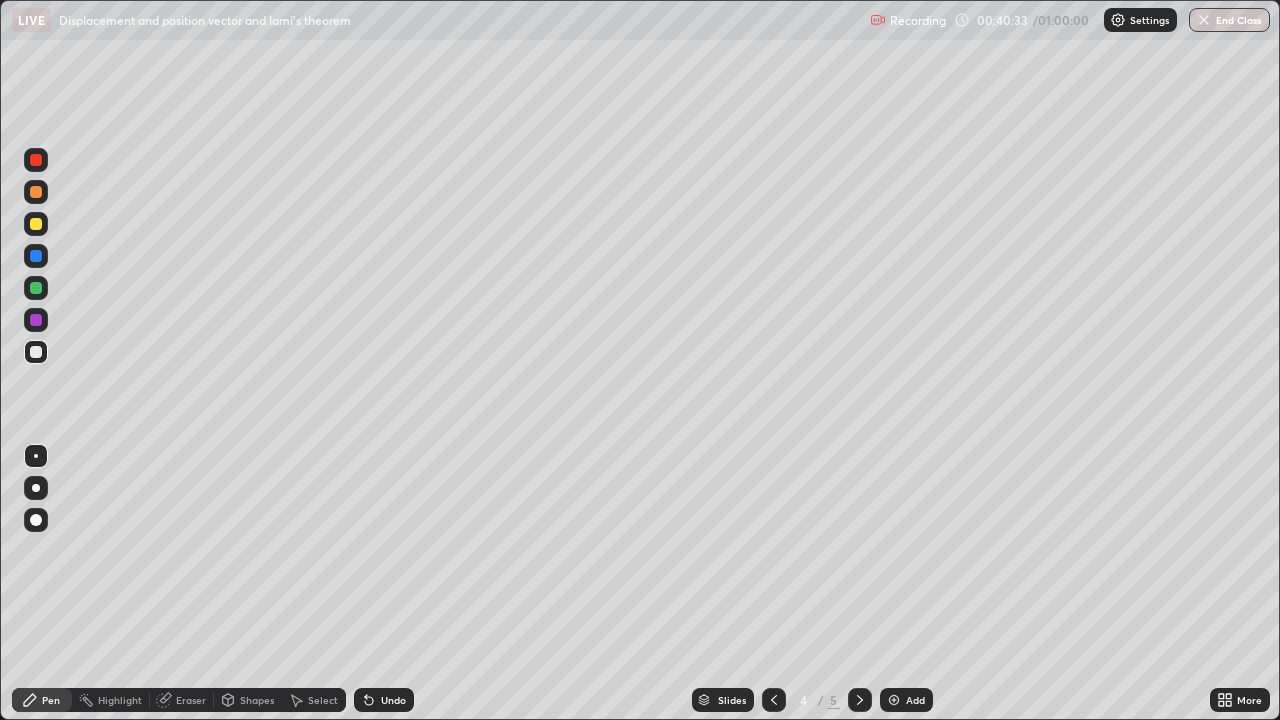 click 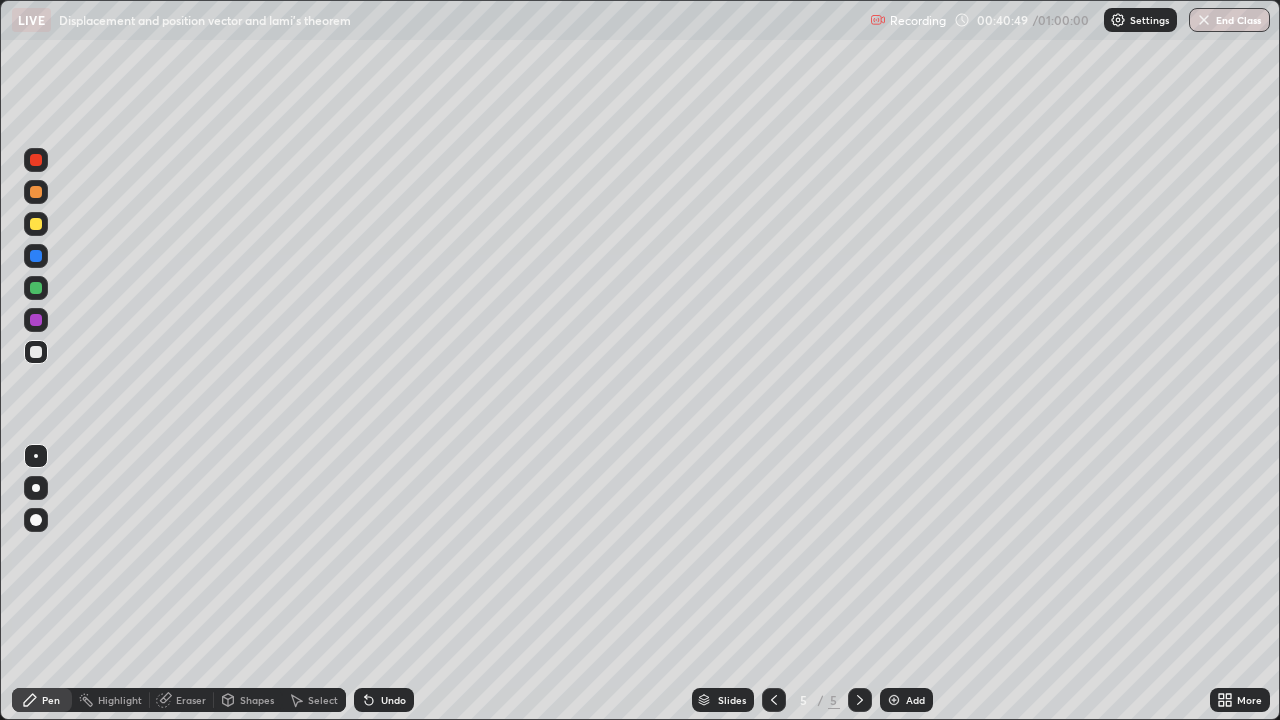 click on "Undo" at bounding box center [393, 700] 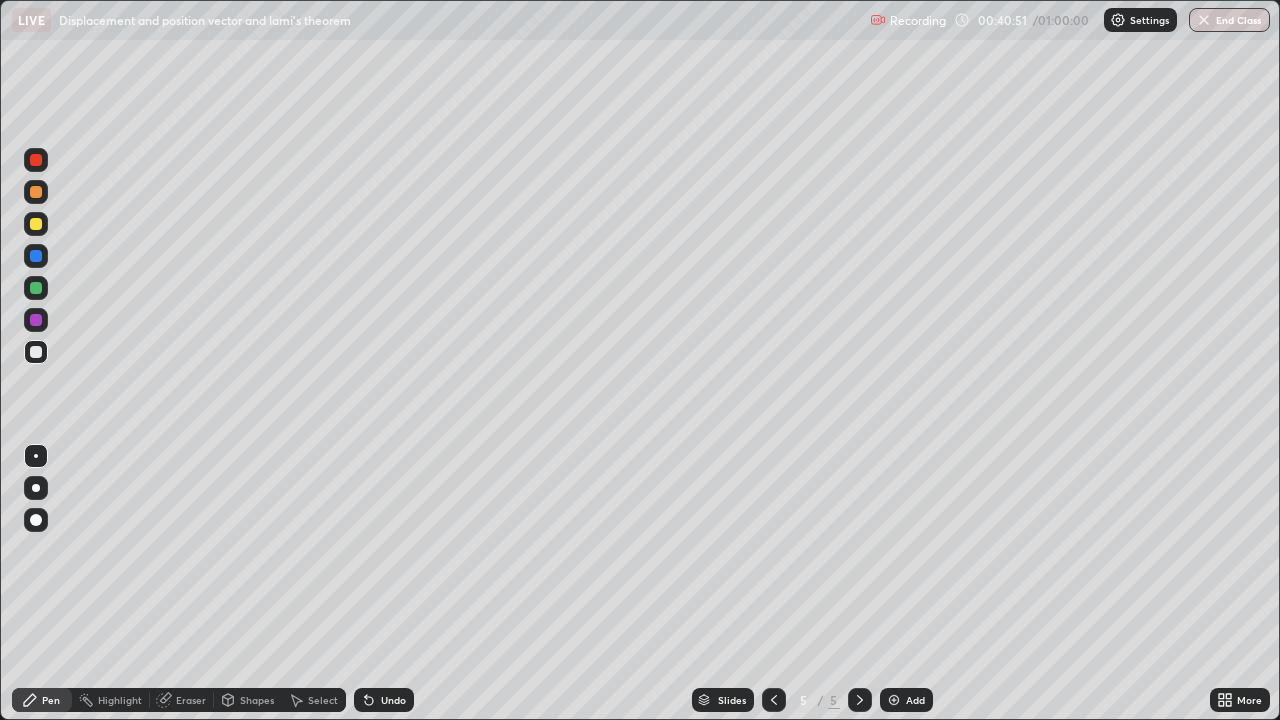 click 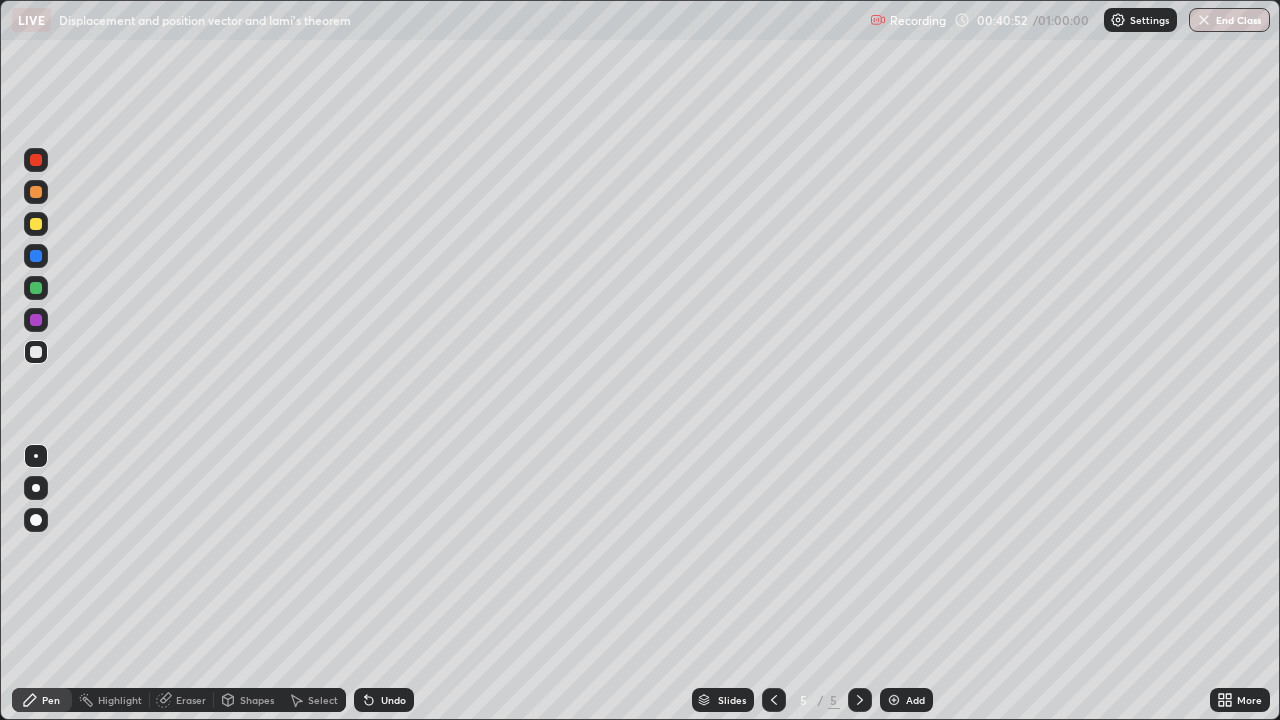 click on "Undo" at bounding box center [384, 700] 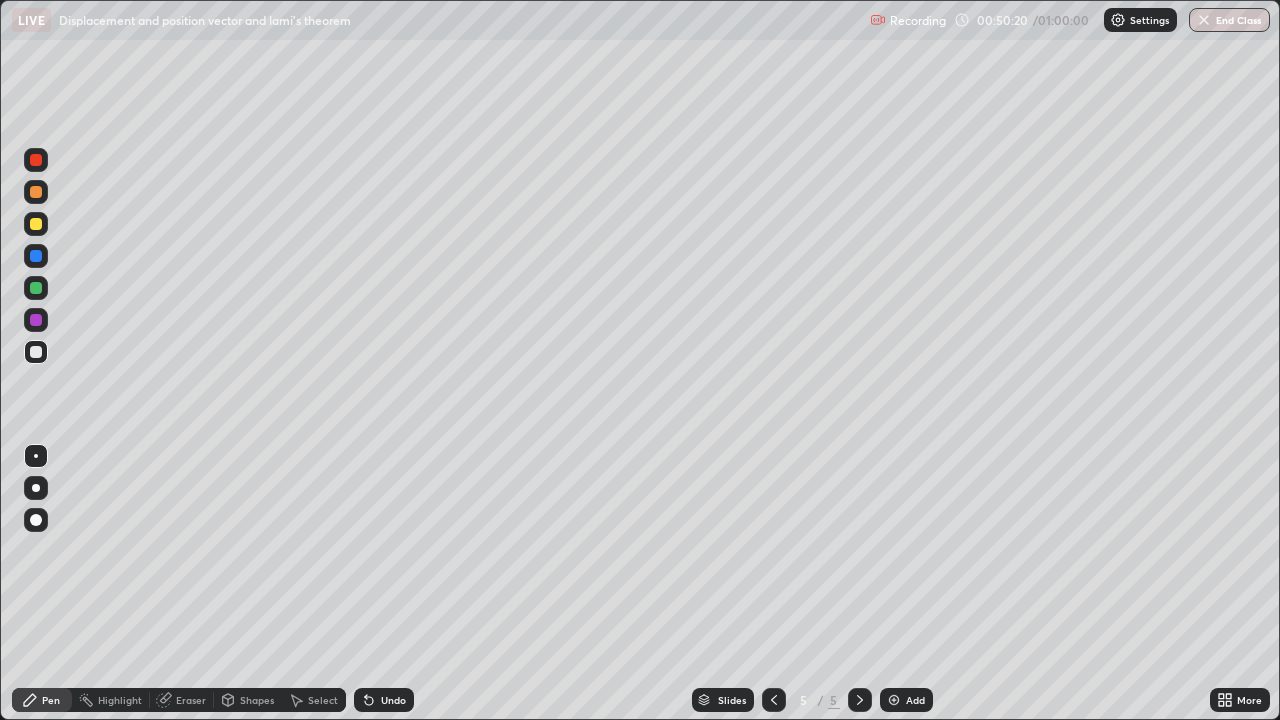 click on "Add" at bounding box center (915, 700) 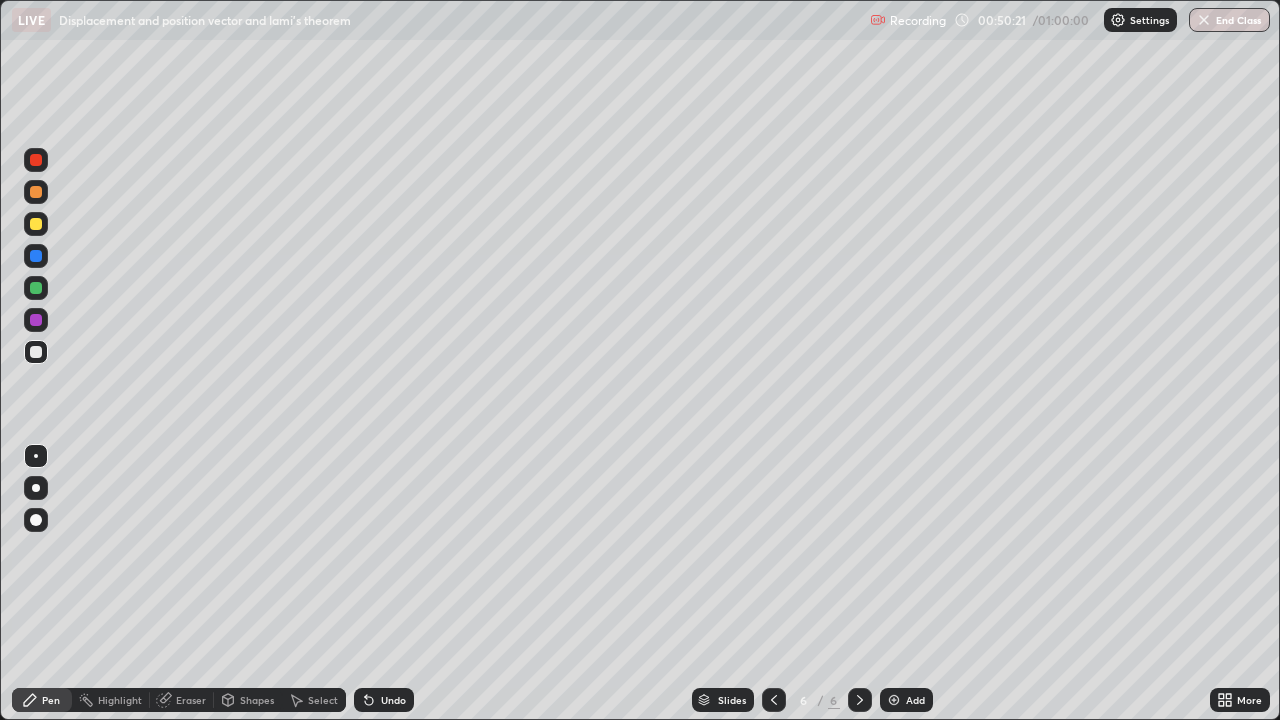 click 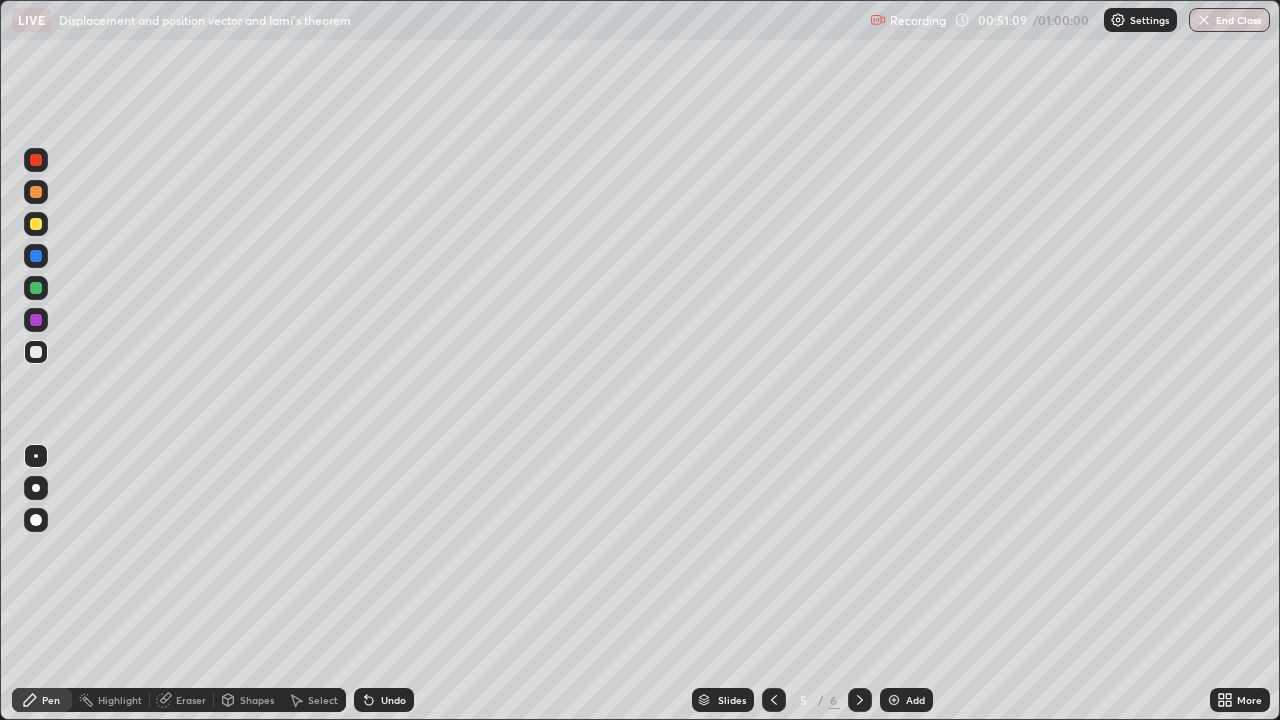 click on "Add" at bounding box center (915, 700) 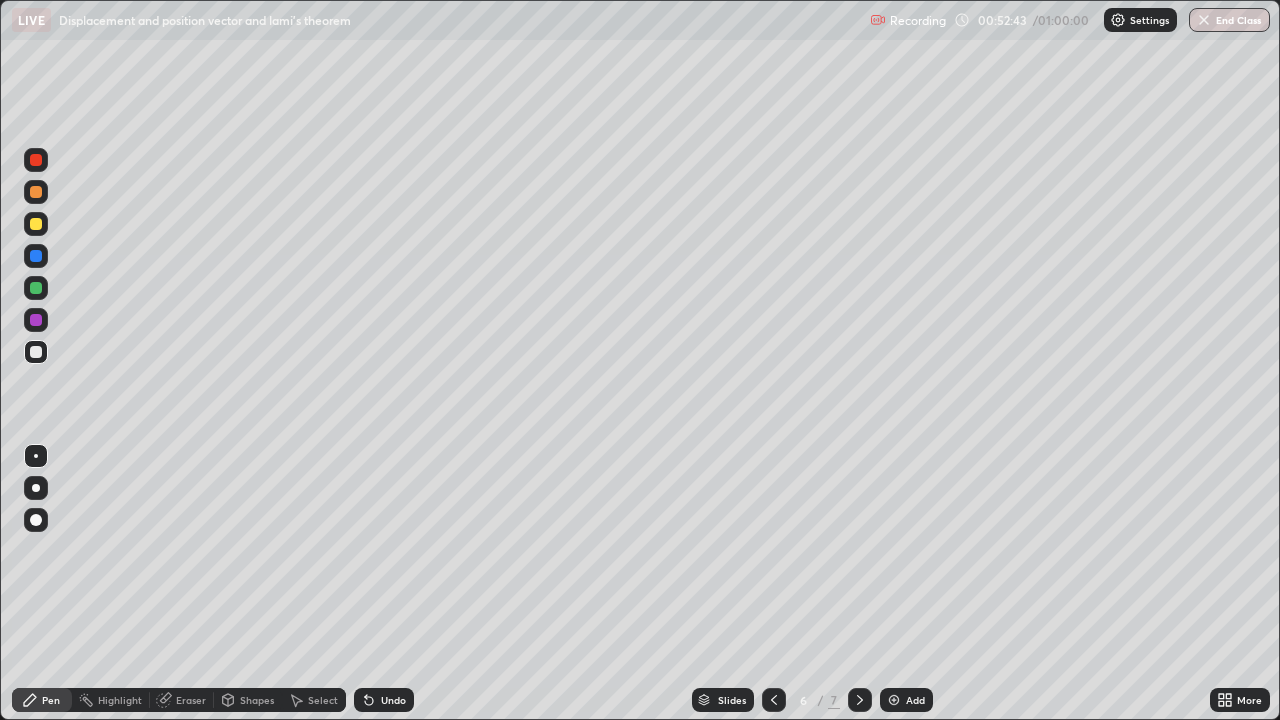 click on "Undo" at bounding box center [393, 700] 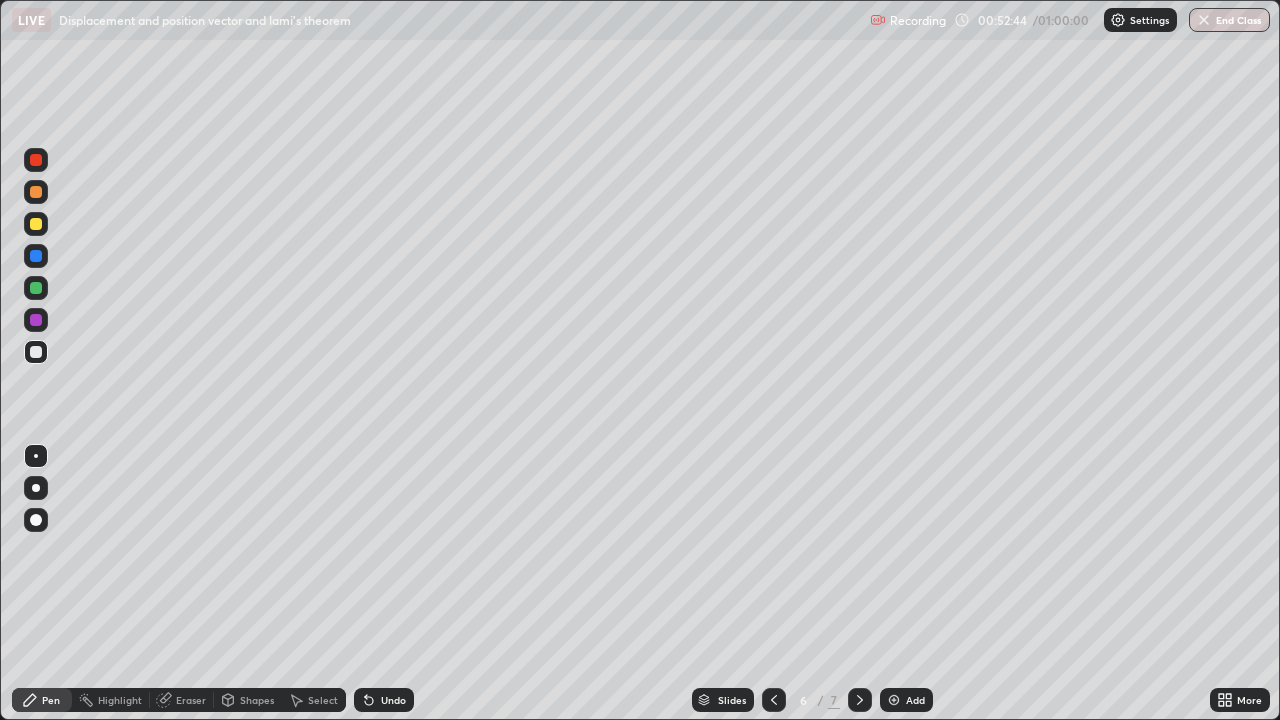 click on "Undo" at bounding box center (393, 700) 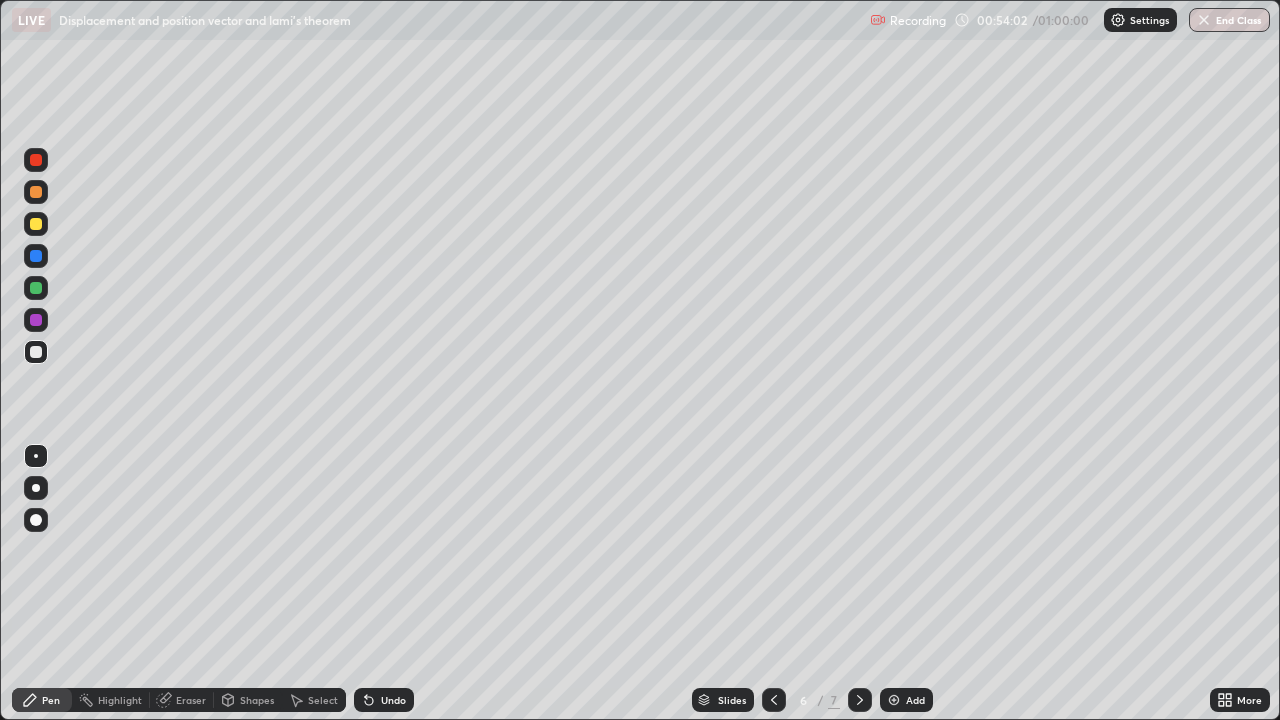 click on "Shapes" at bounding box center (257, 700) 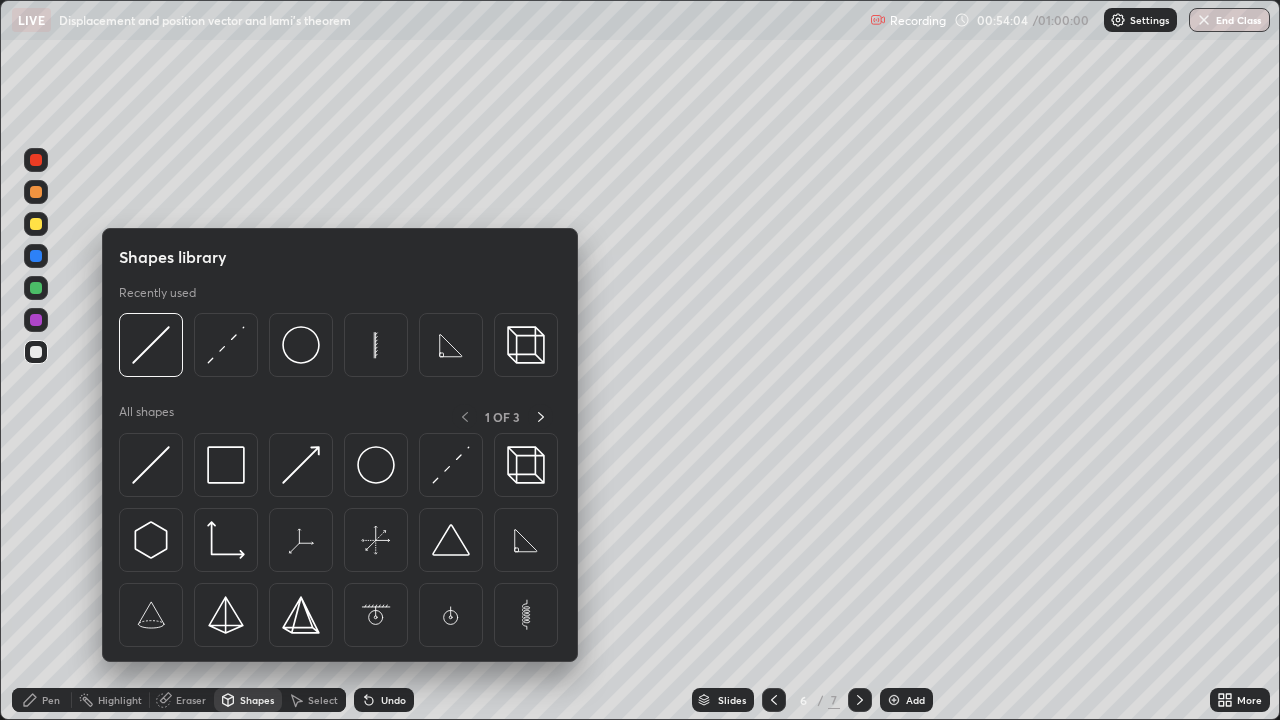click on "Eraser" at bounding box center [191, 700] 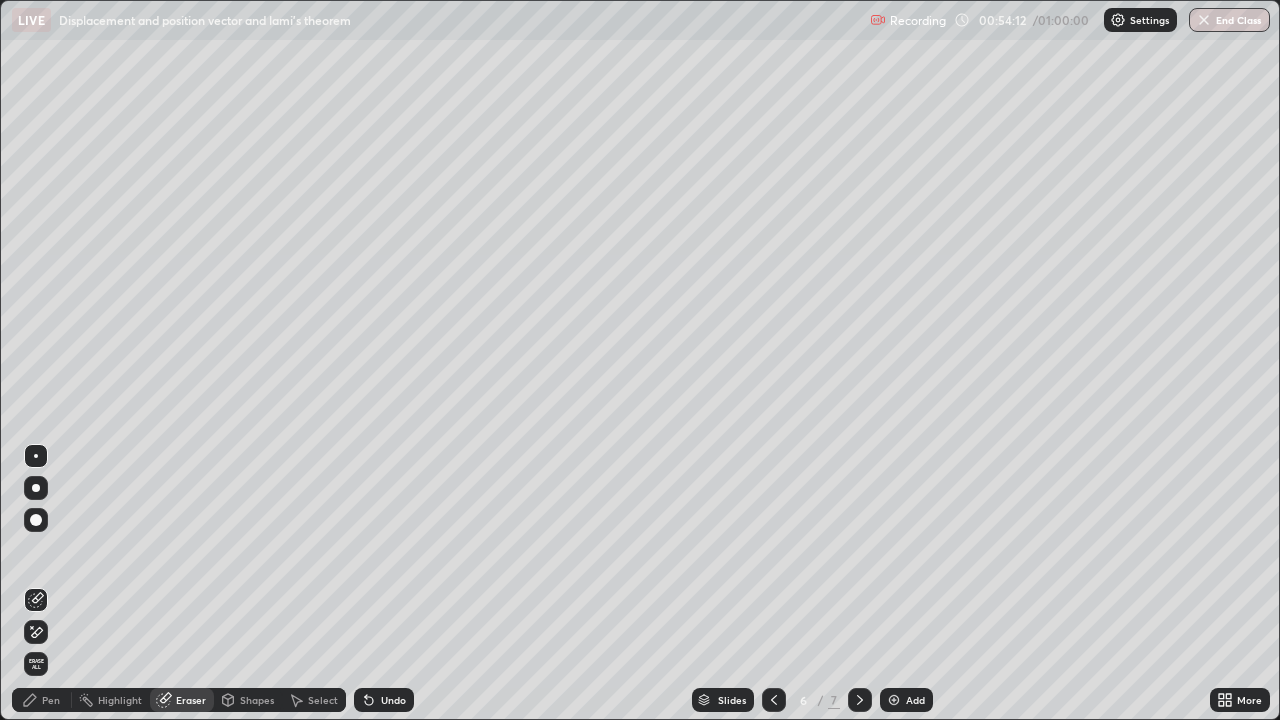 click on "Pen" at bounding box center [51, 700] 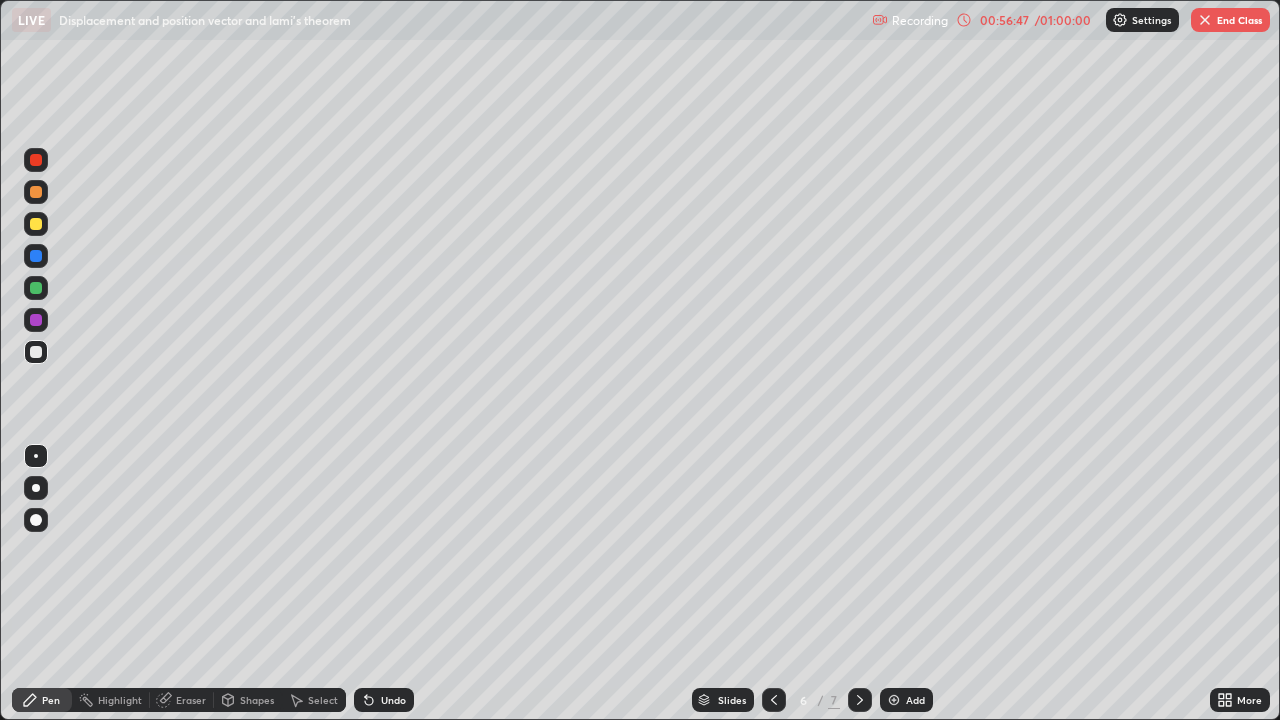 click on "End Class" at bounding box center (1230, 20) 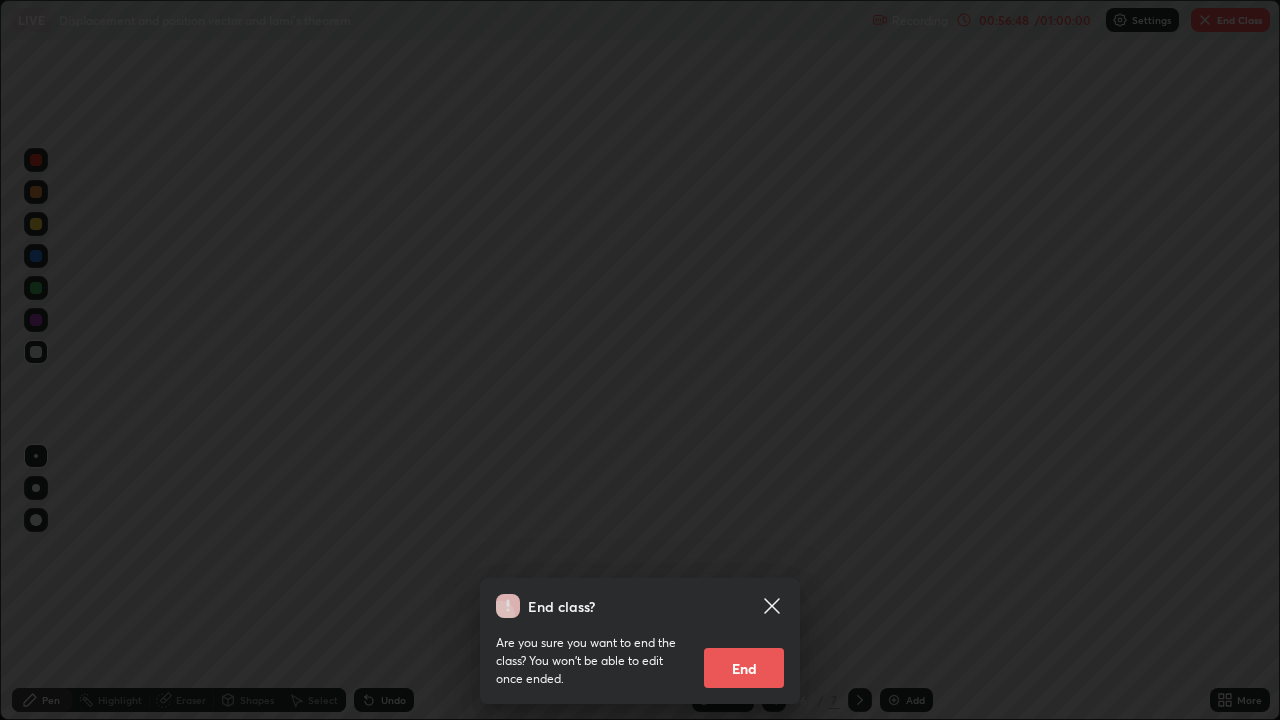 click on "End" at bounding box center (744, 668) 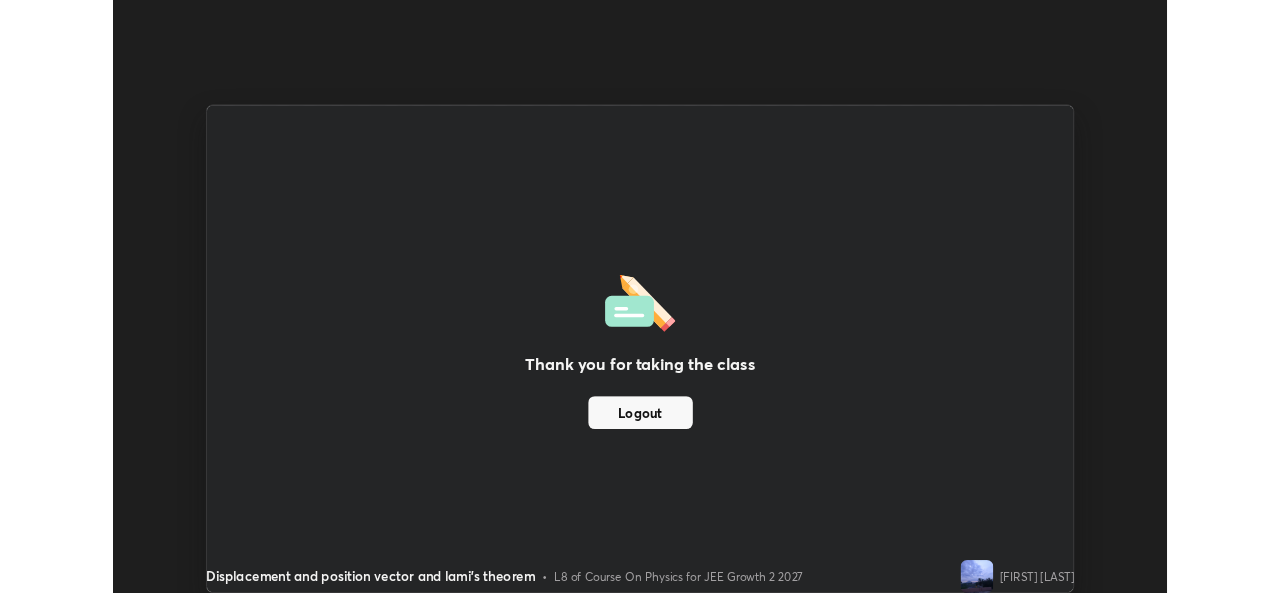 scroll, scrollTop: 593, scrollLeft: 1280, axis: both 